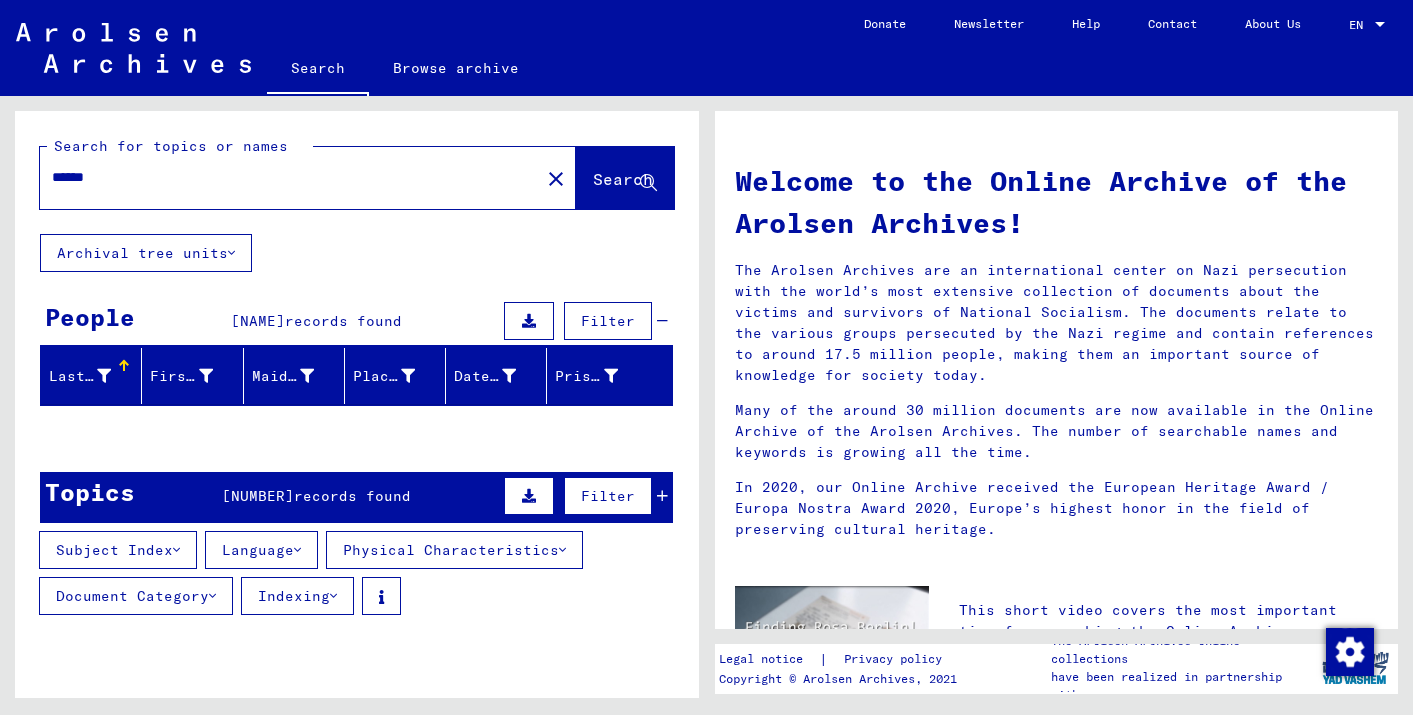 scroll, scrollTop: 0, scrollLeft: 0, axis: both 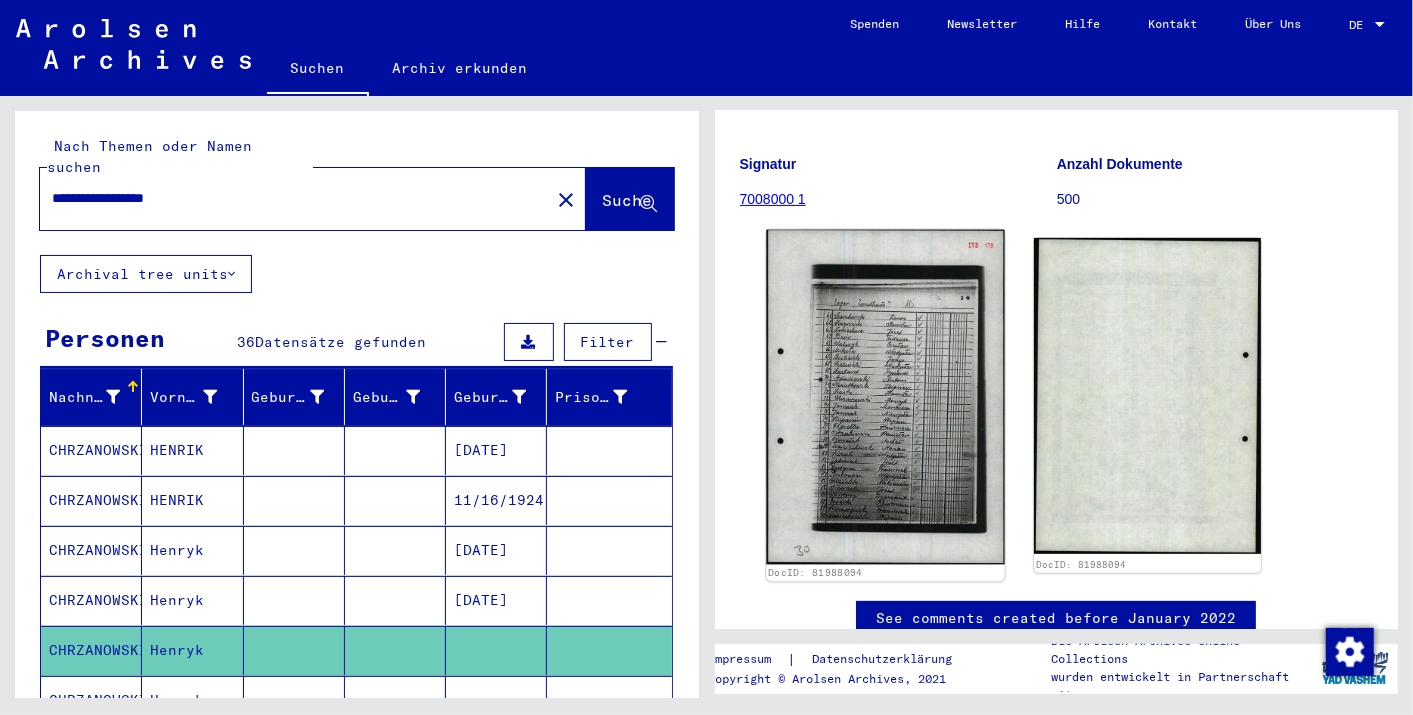click 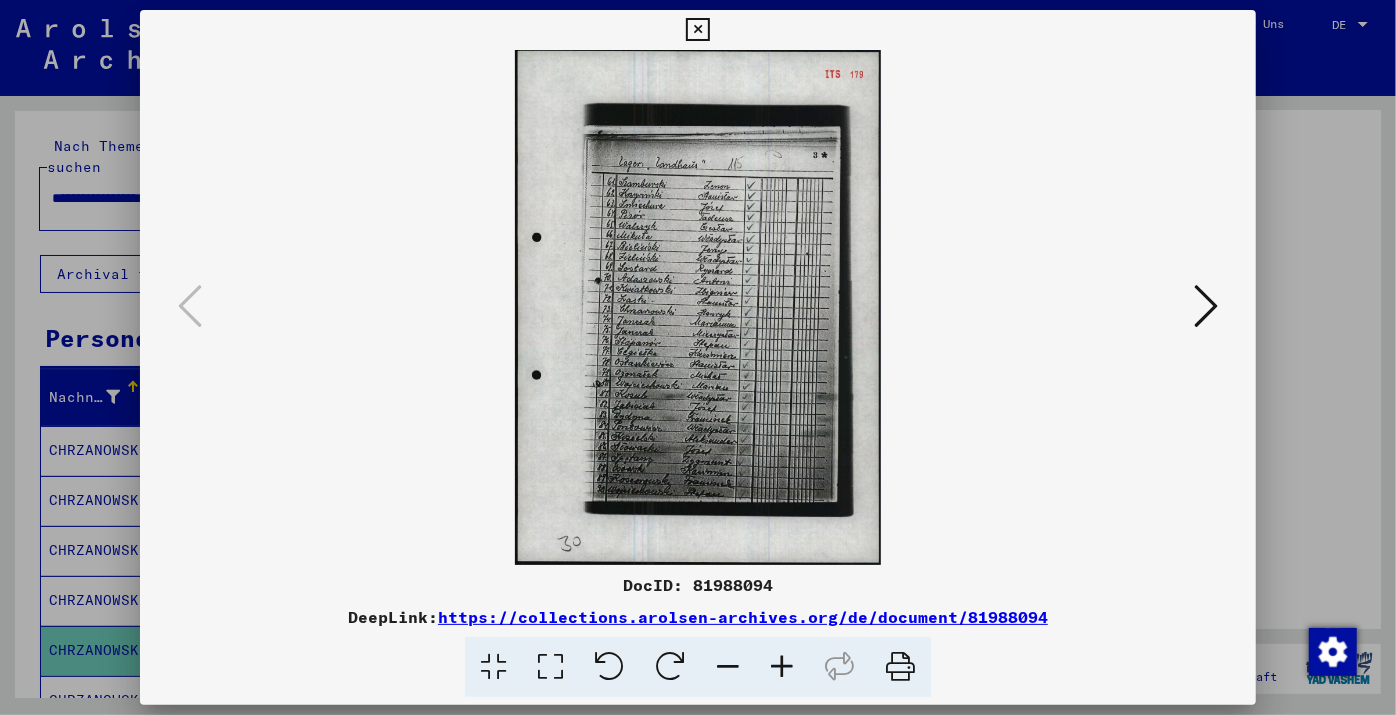 click at bounding box center [782, 667] 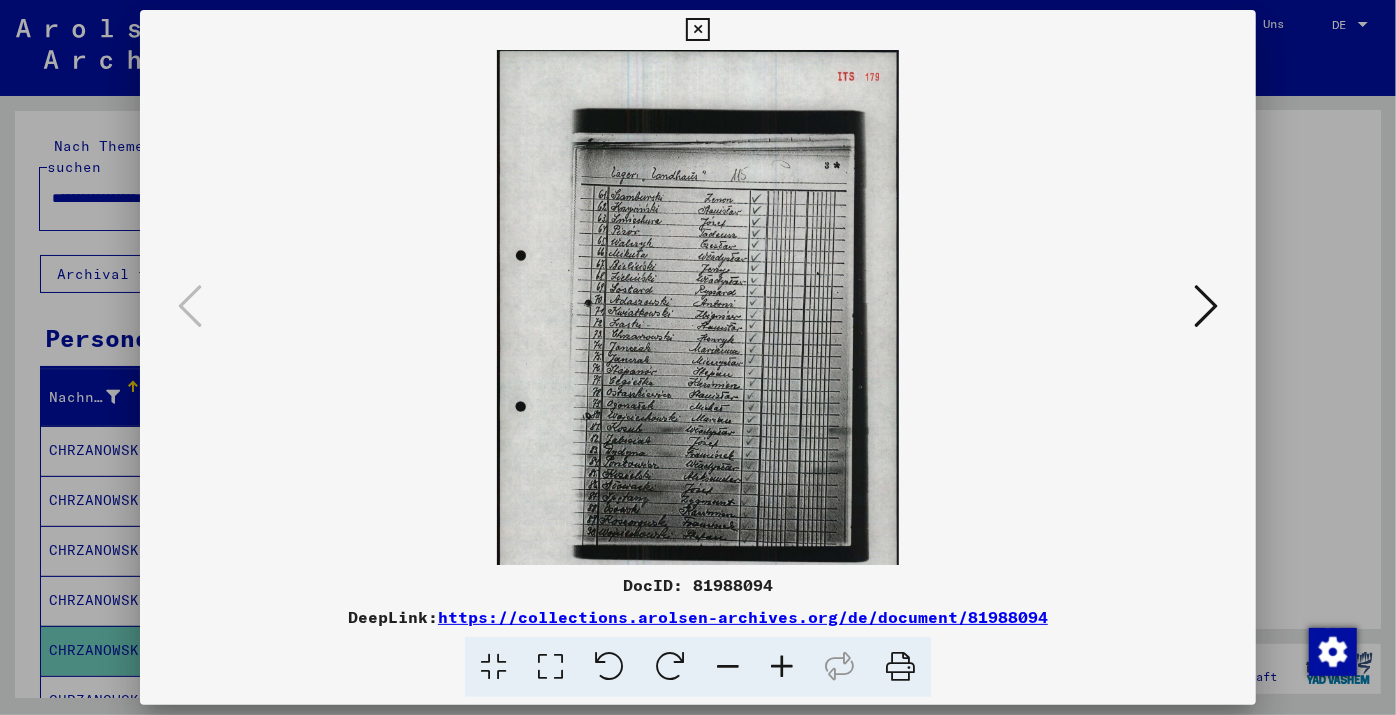 click at bounding box center (782, 667) 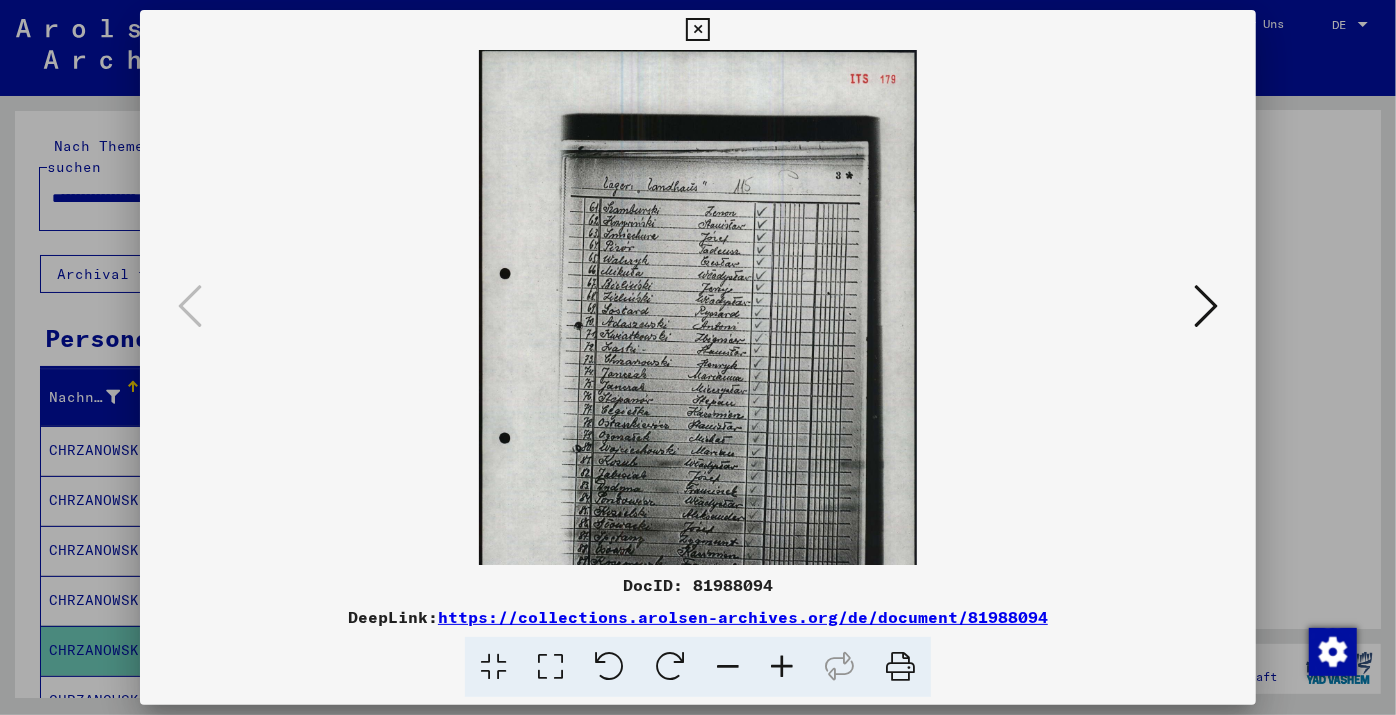 click at bounding box center [782, 667] 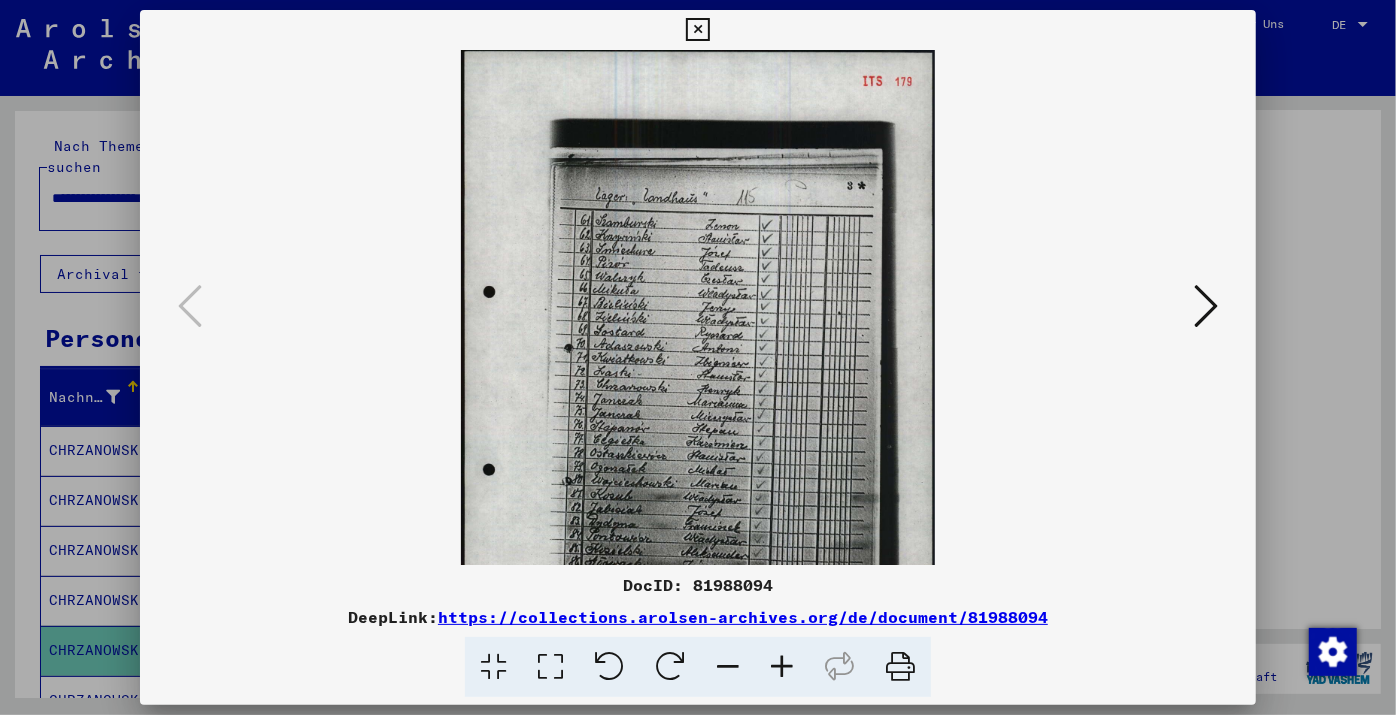click at bounding box center [782, 667] 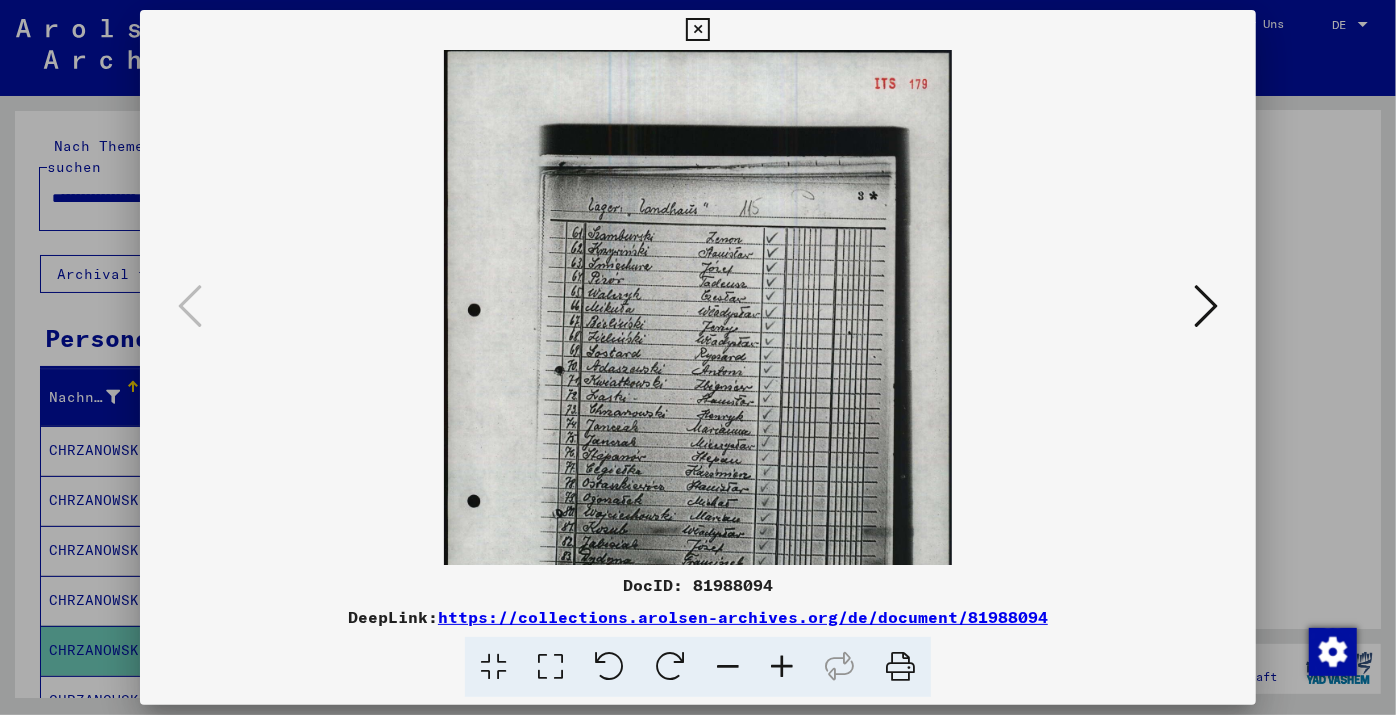 click at bounding box center [782, 667] 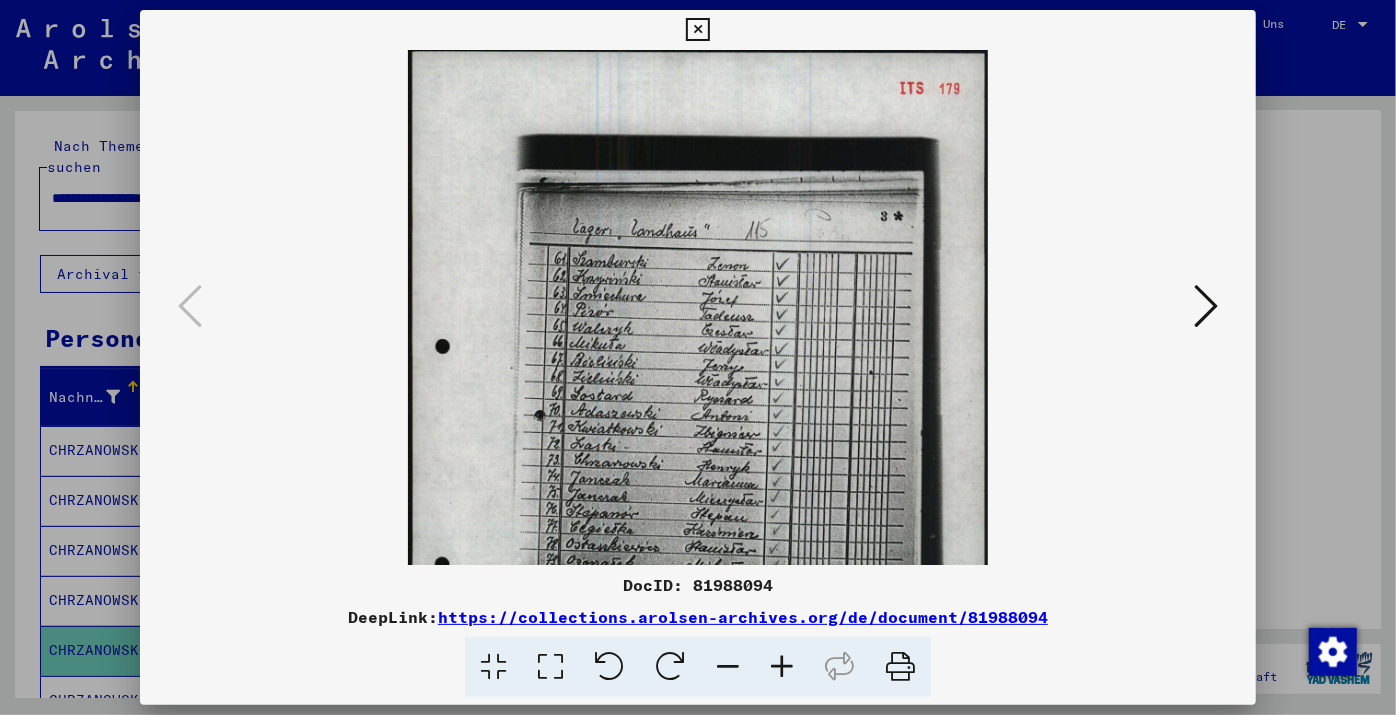 click at bounding box center (782, 667) 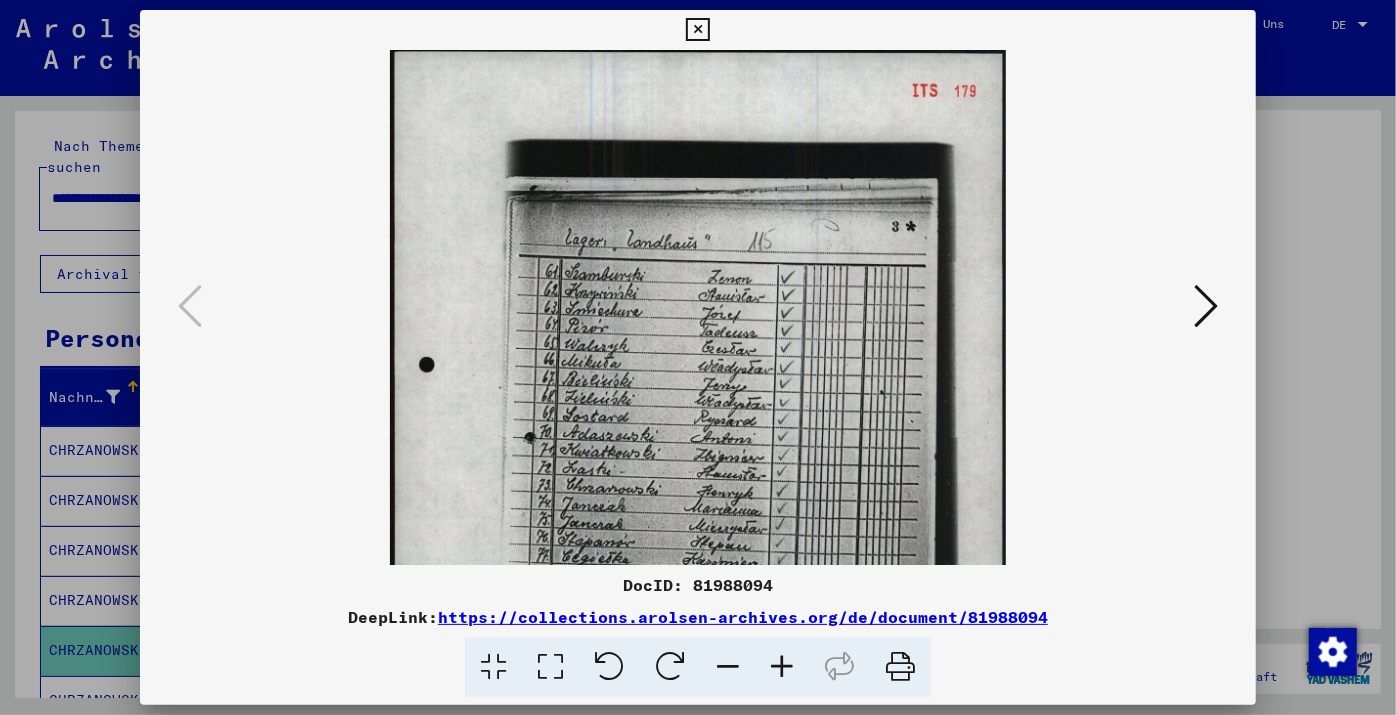 click at bounding box center (782, 667) 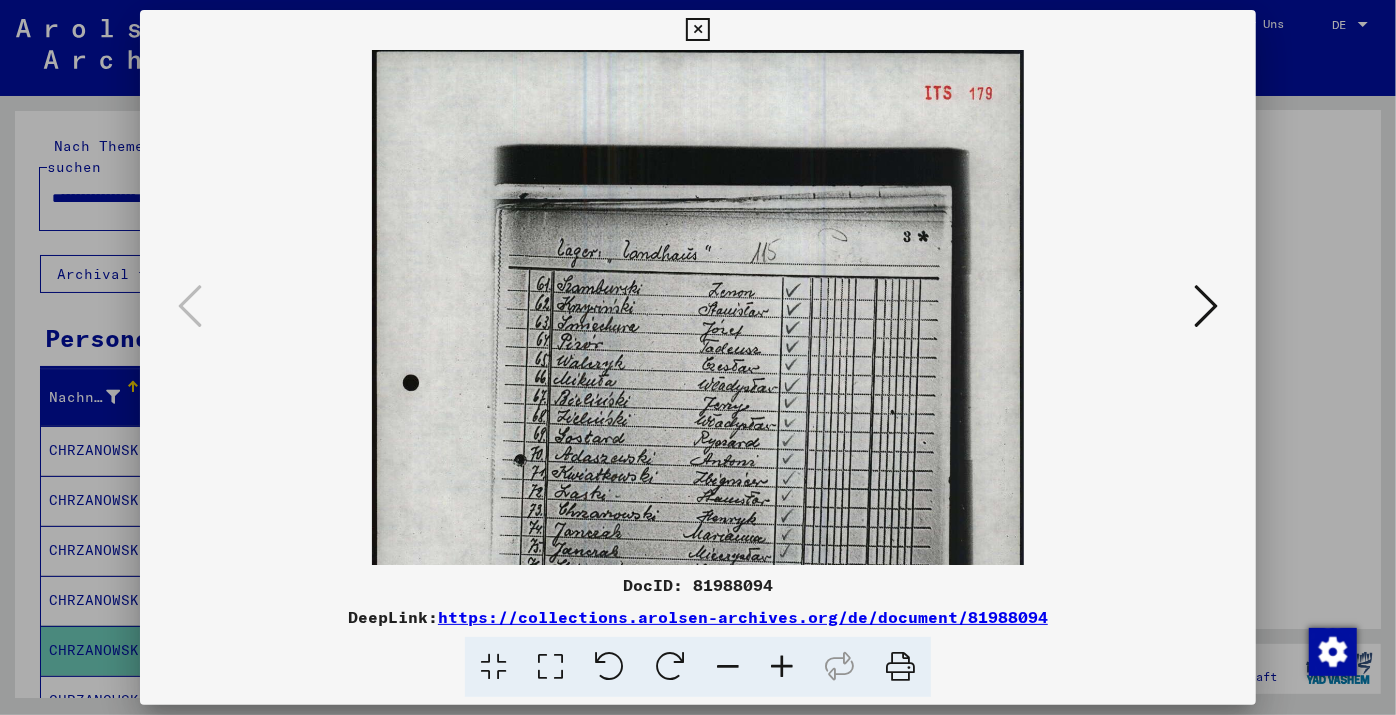 click at bounding box center (782, 667) 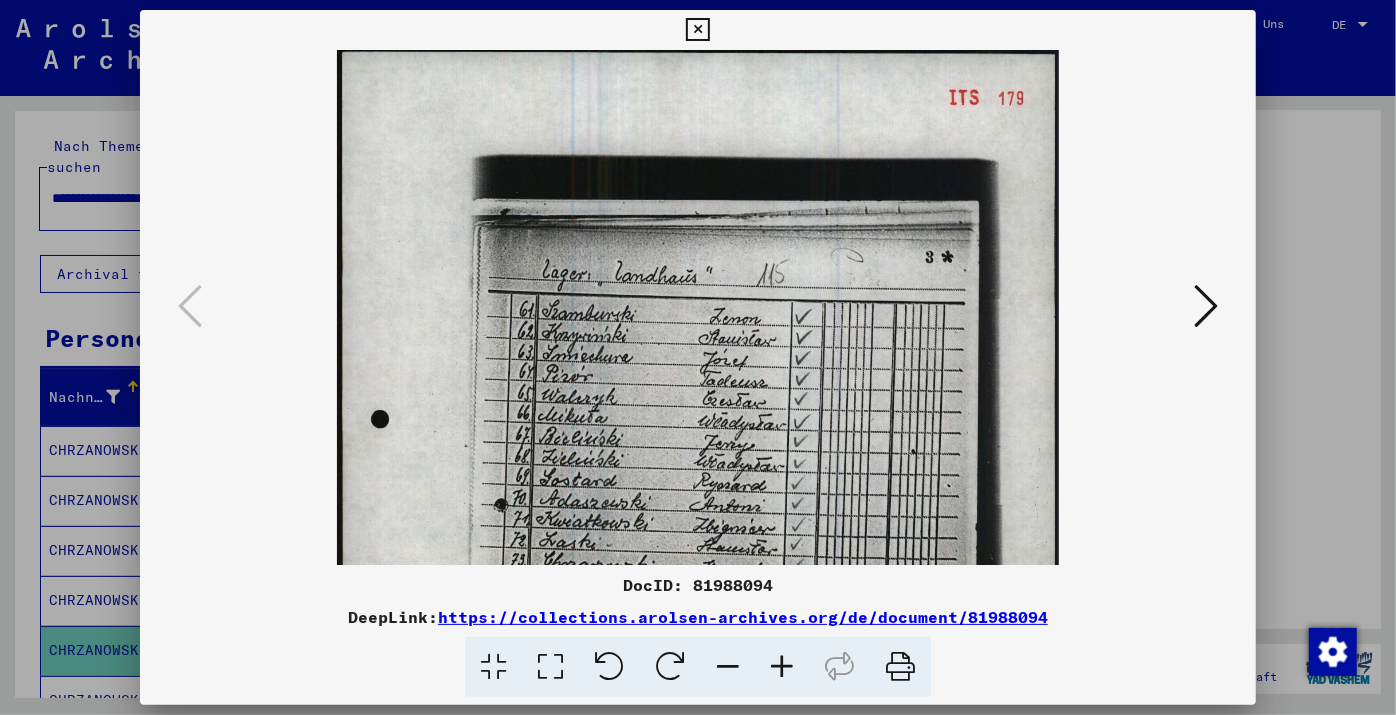 click at bounding box center (782, 667) 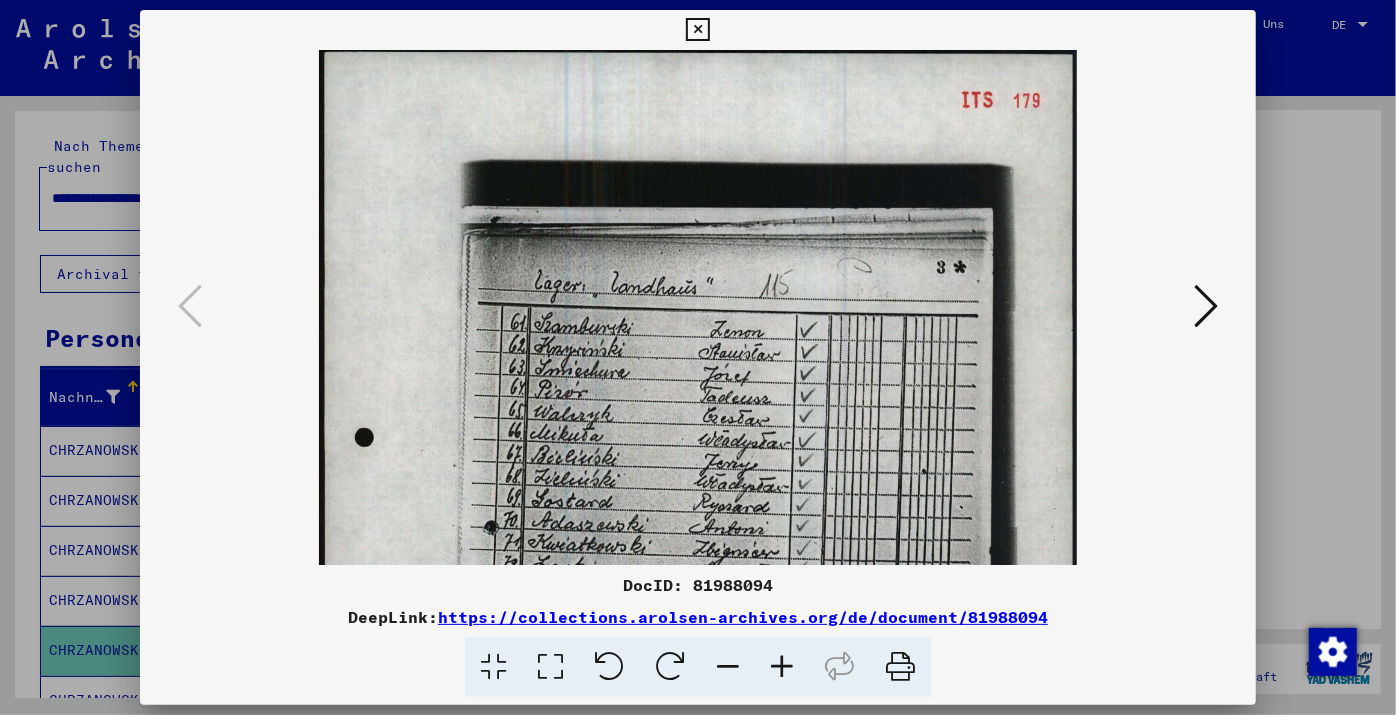 click at bounding box center [782, 667] 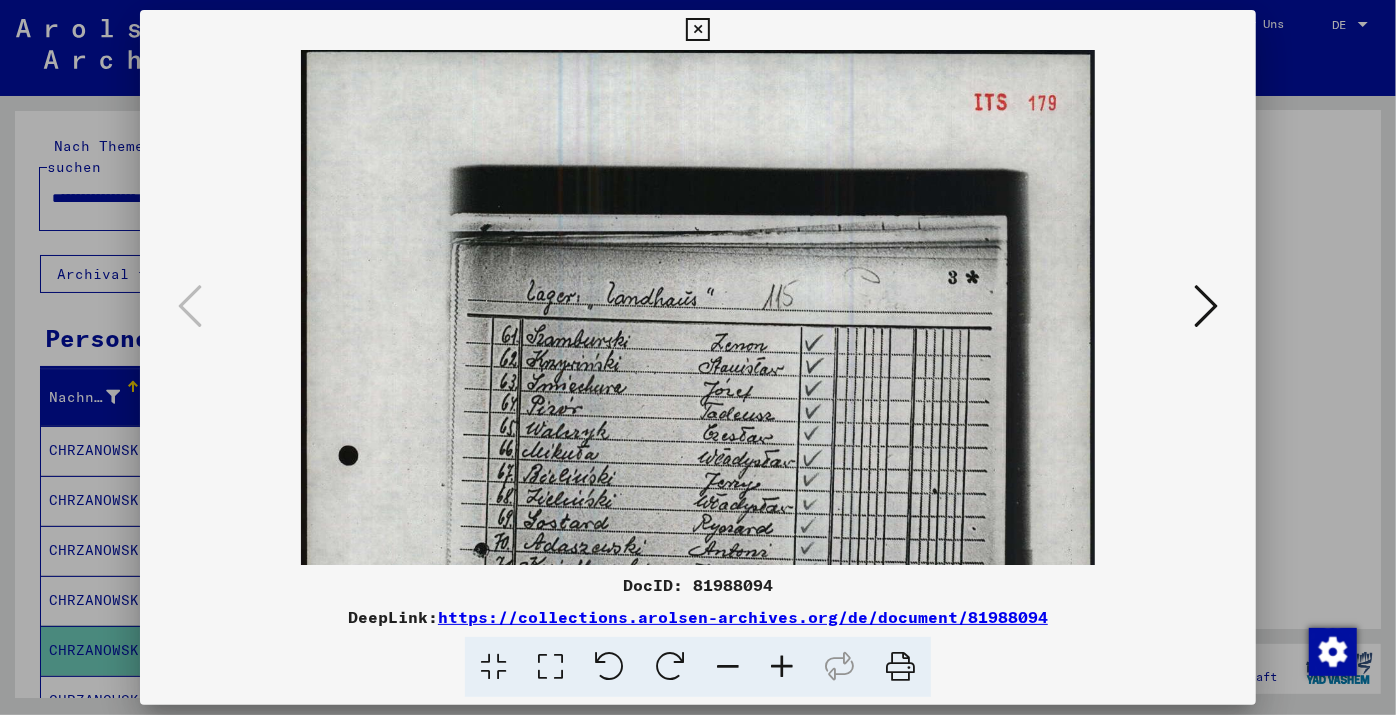 click at bounding box center [782, 667] 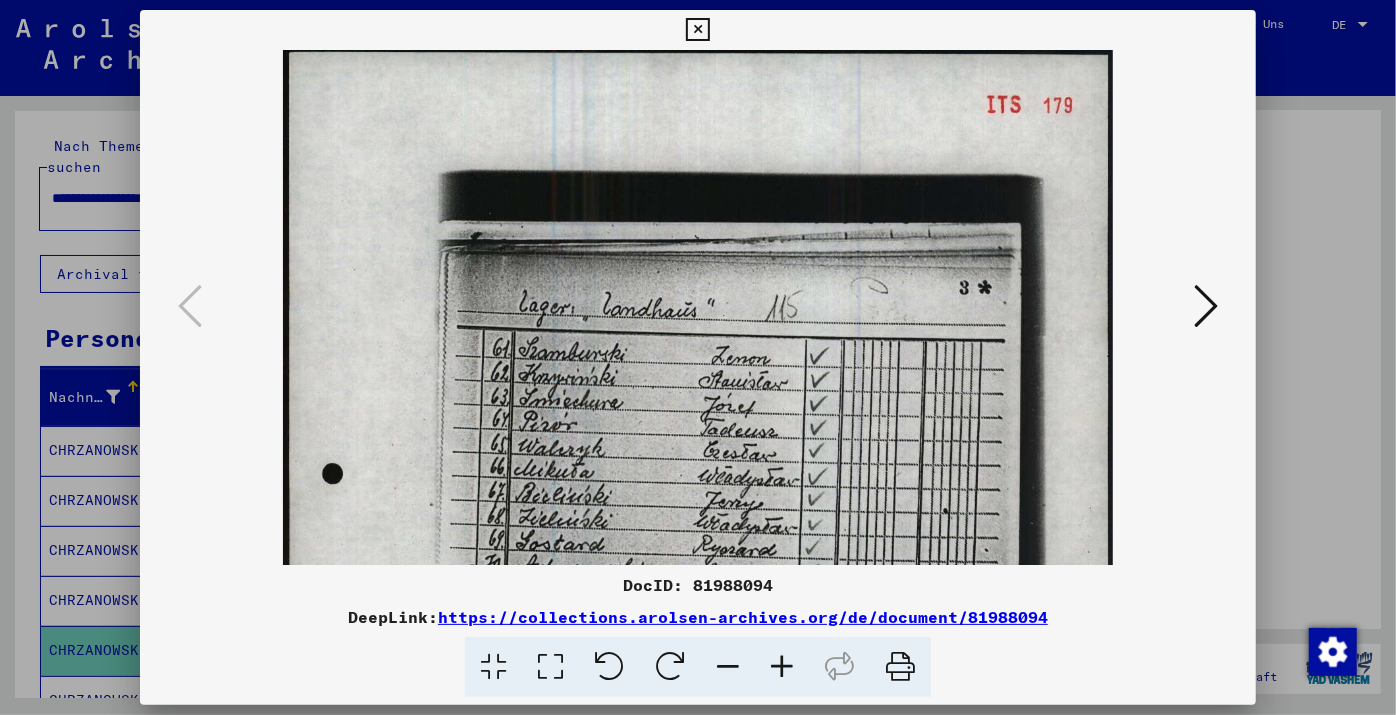 click at bounding box center [697, 30] 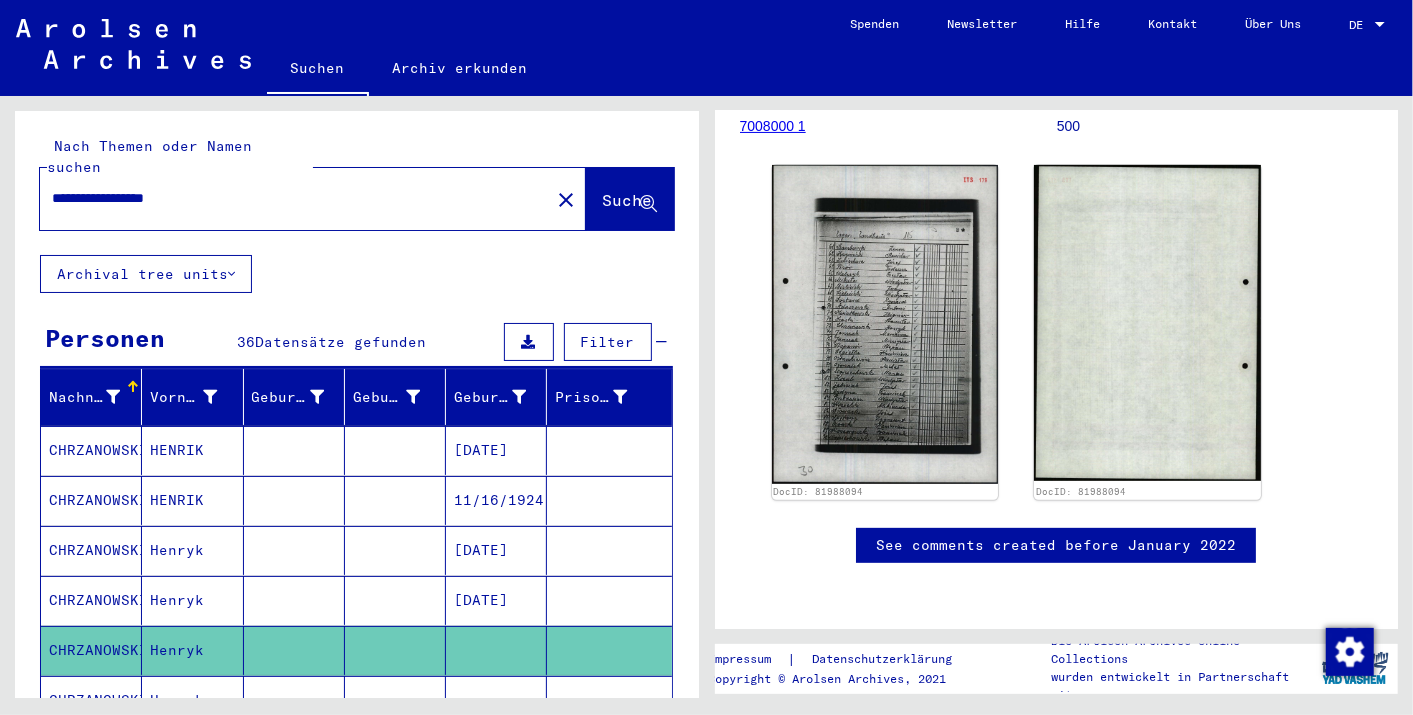 scroll, scrollTop: 394, scrollLeft: 0, axis: vertical 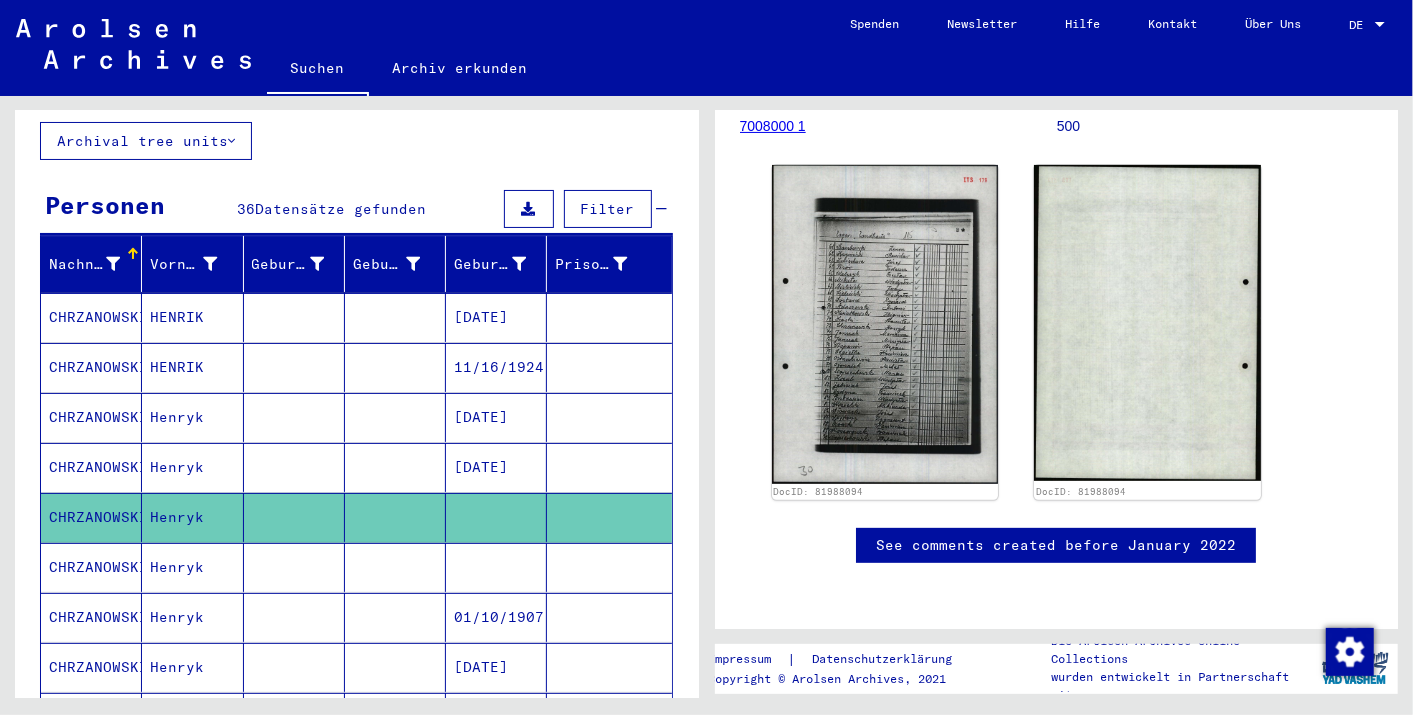 click 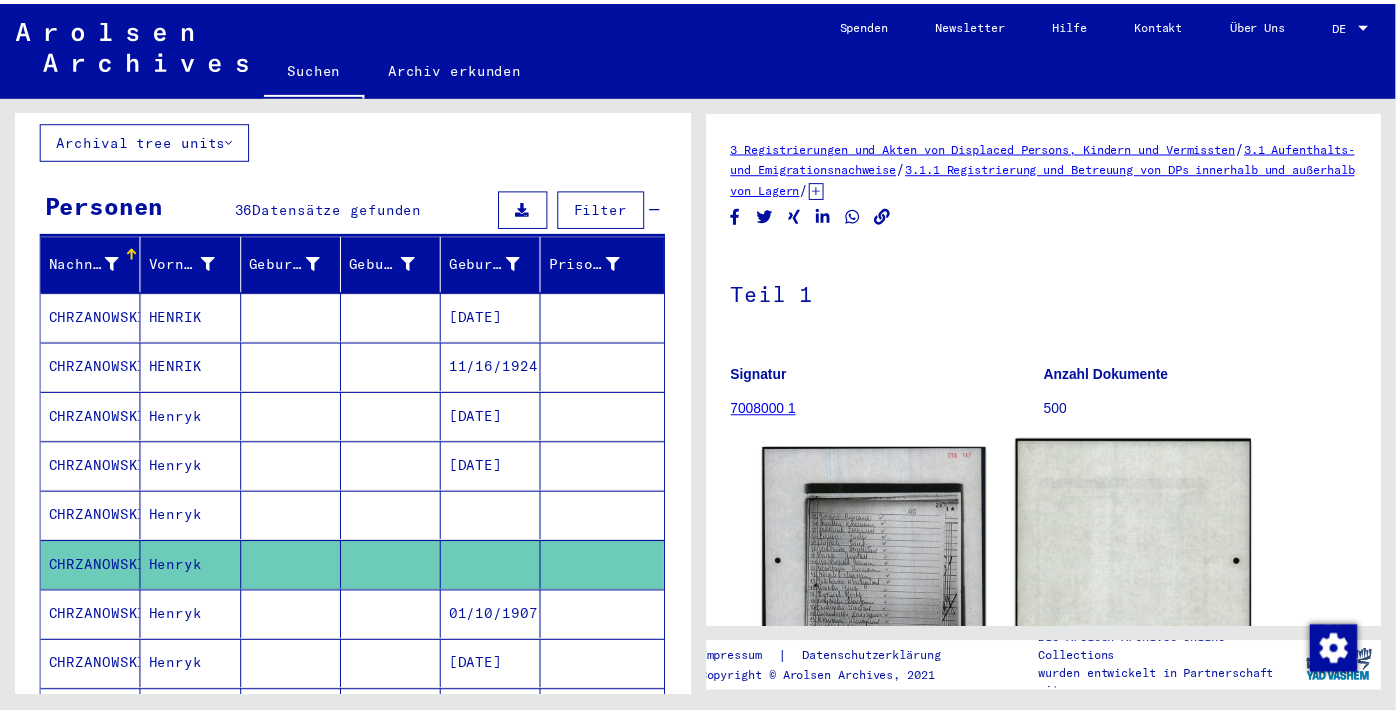scroll, scrollTop: 0, scrollLeft: 0, axis: both 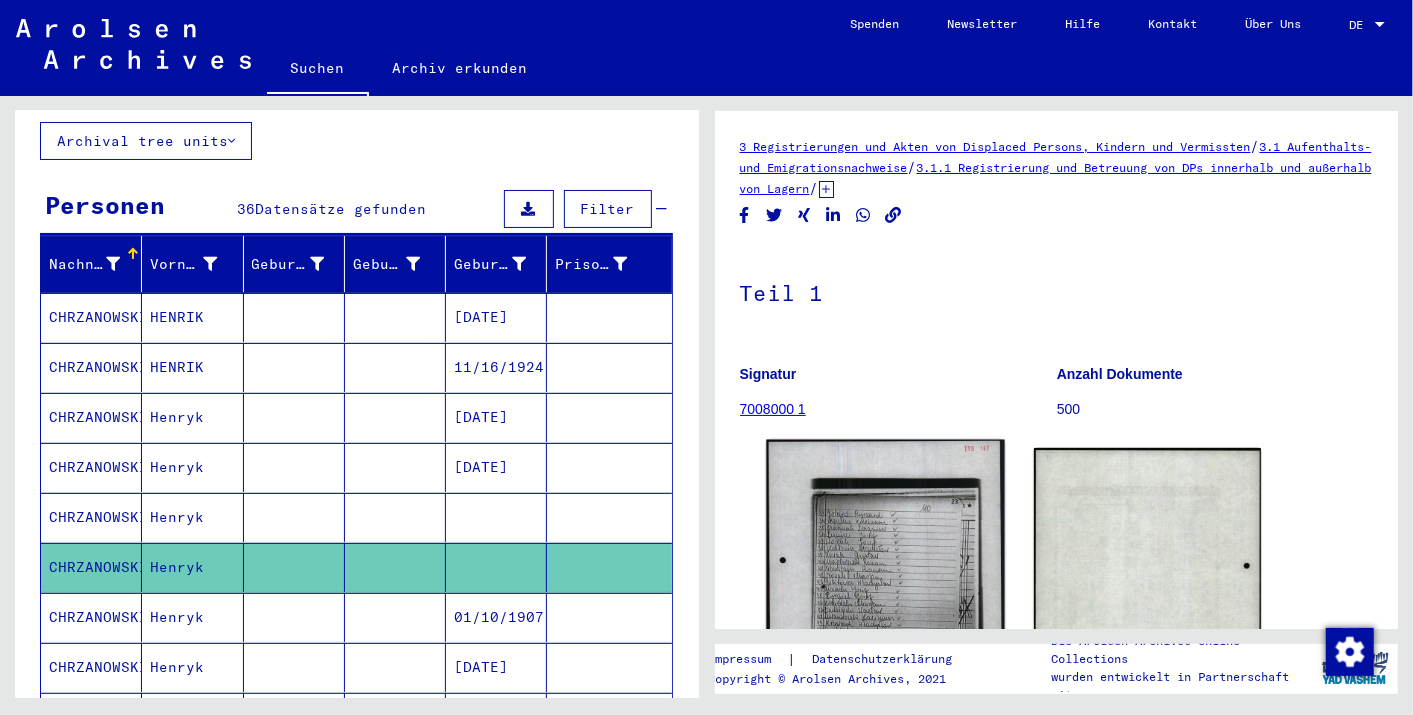 click 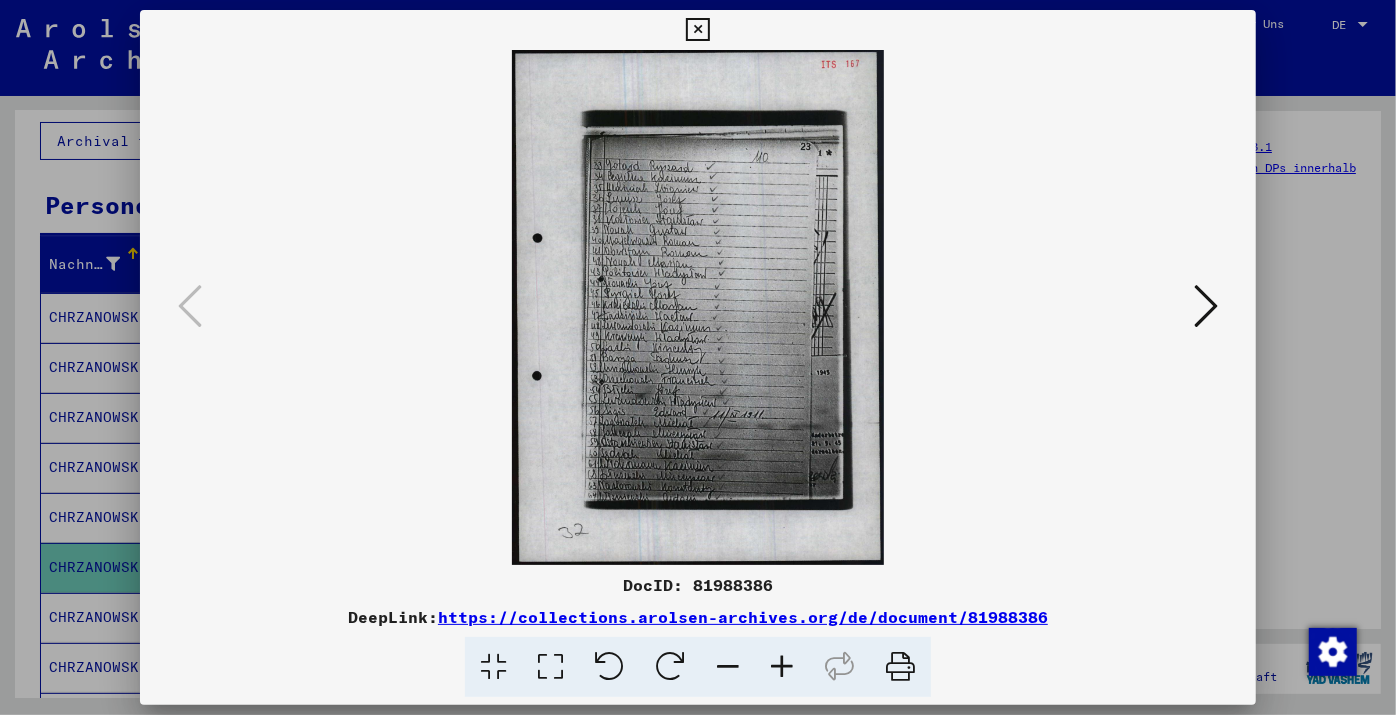 click at bounding box center (782, 667) 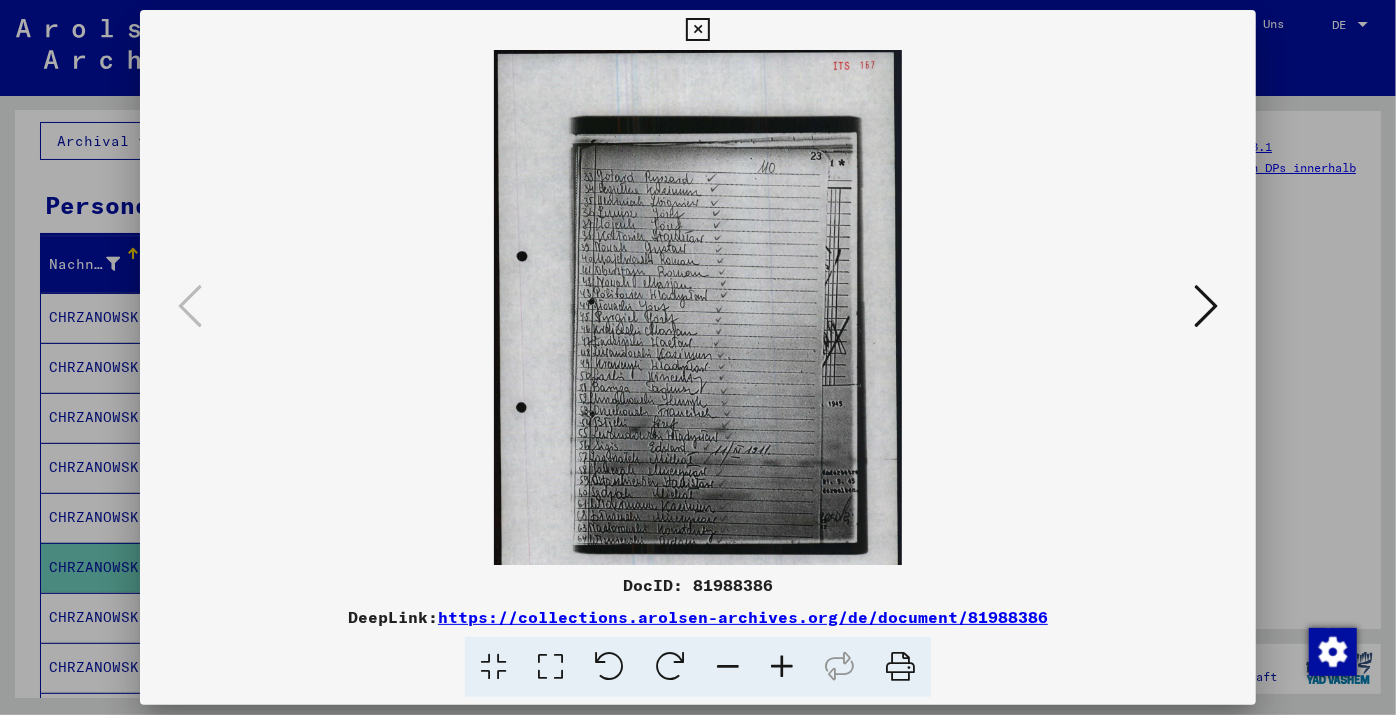 click at bounding box center [782, 667] 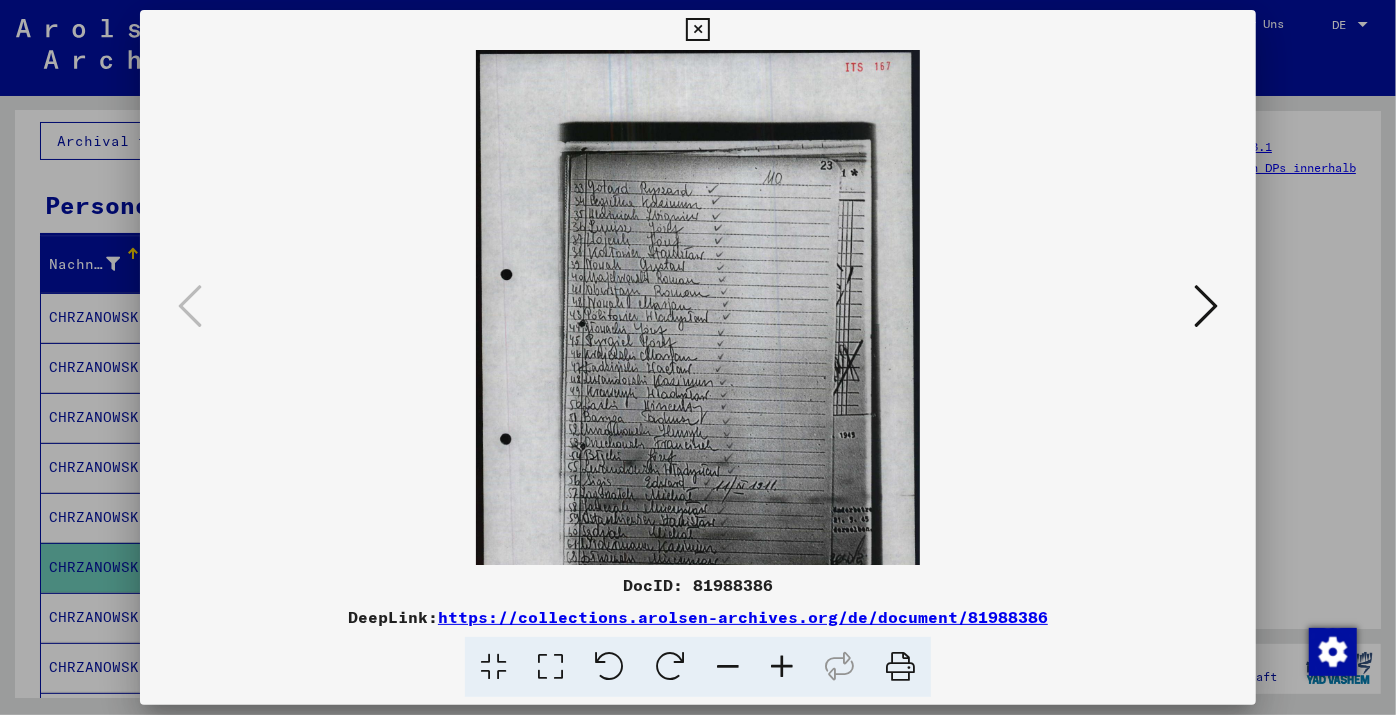 click at bounding box center (782, 667) 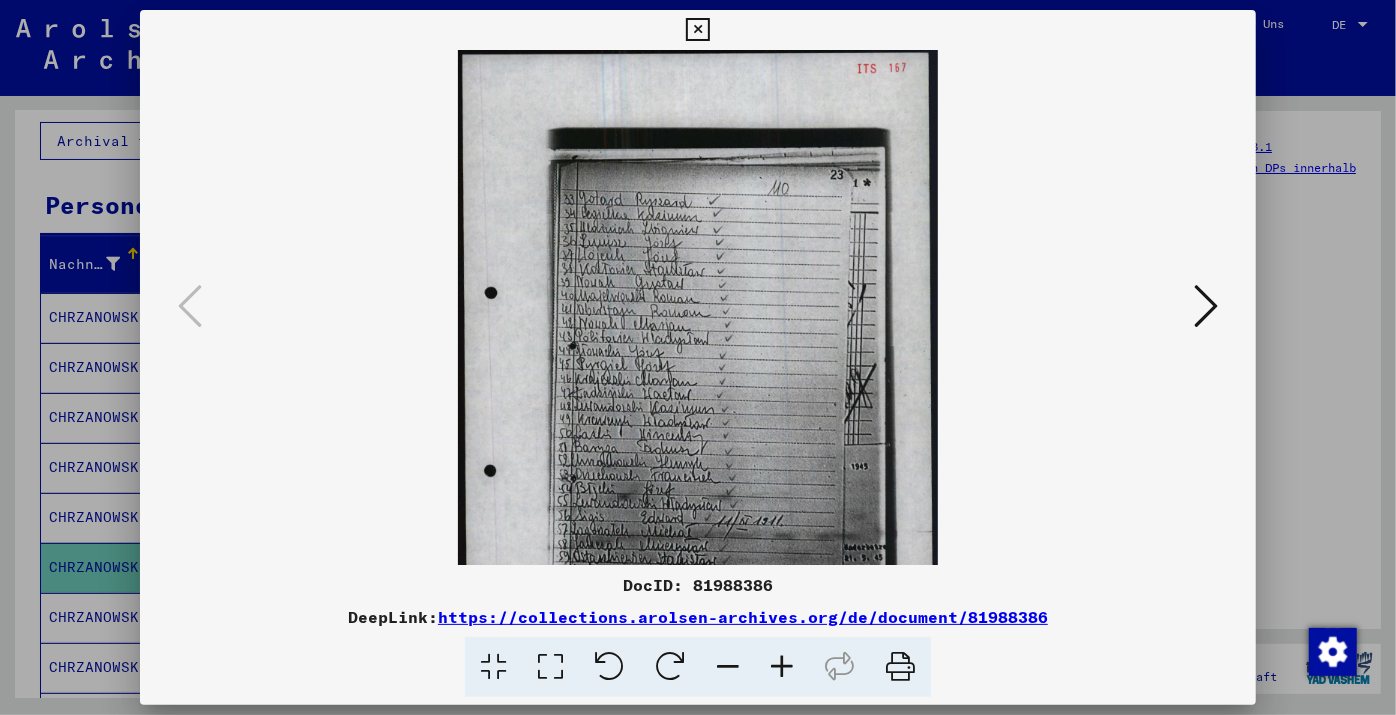 click at bounding box center [782, 667] 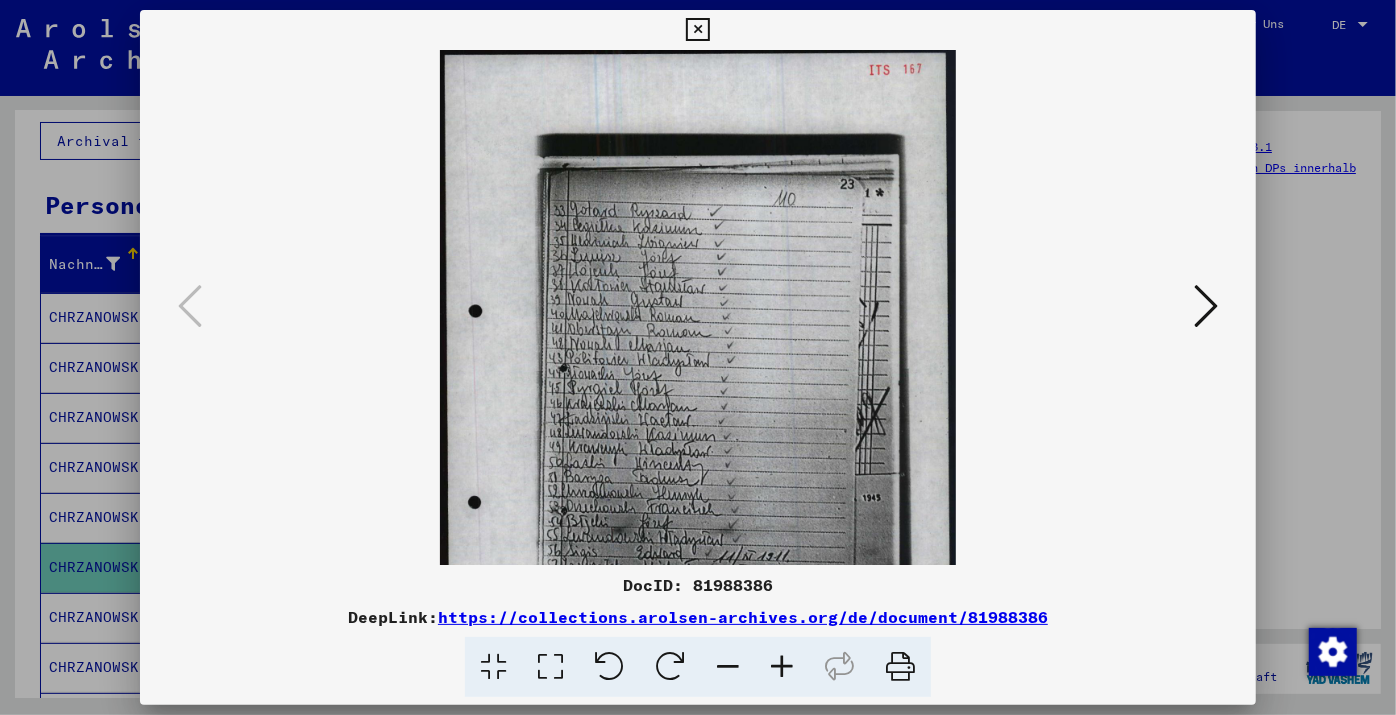 click at bounding box center [782, 667] 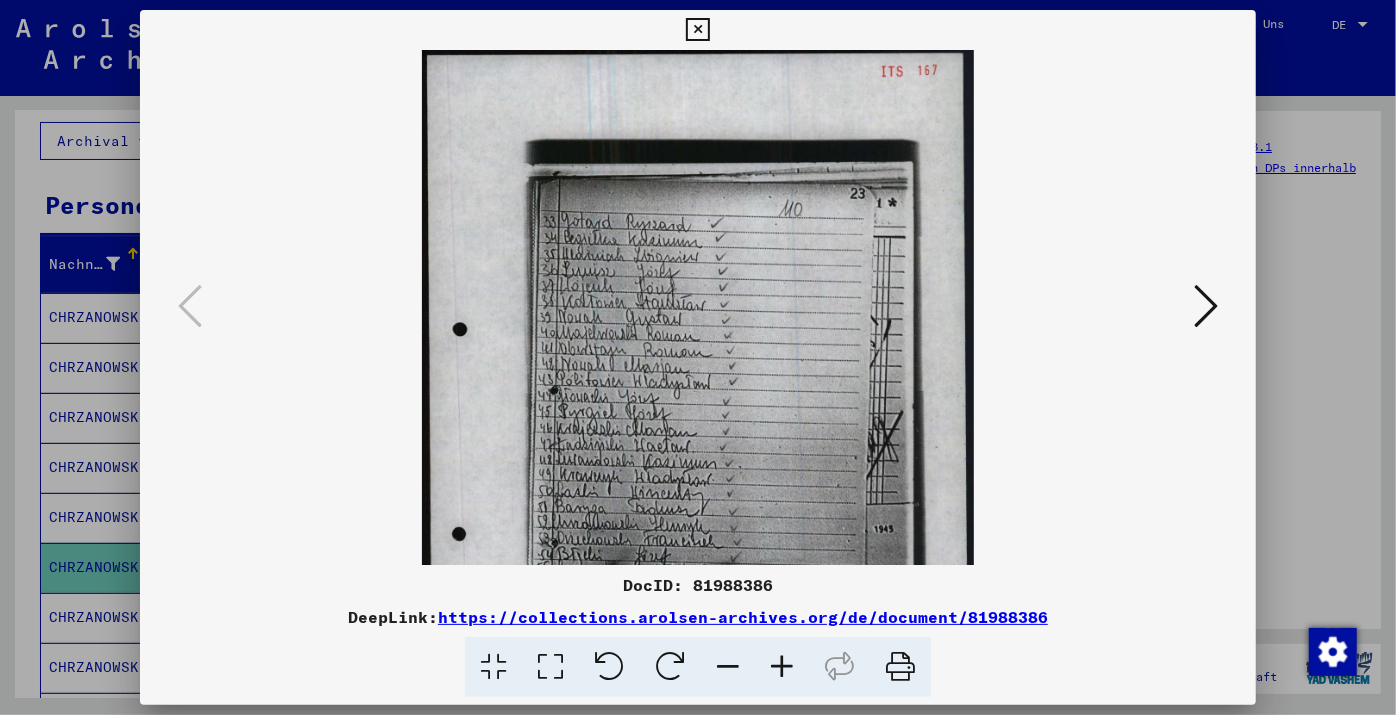 click at bounding box center [782, 667] 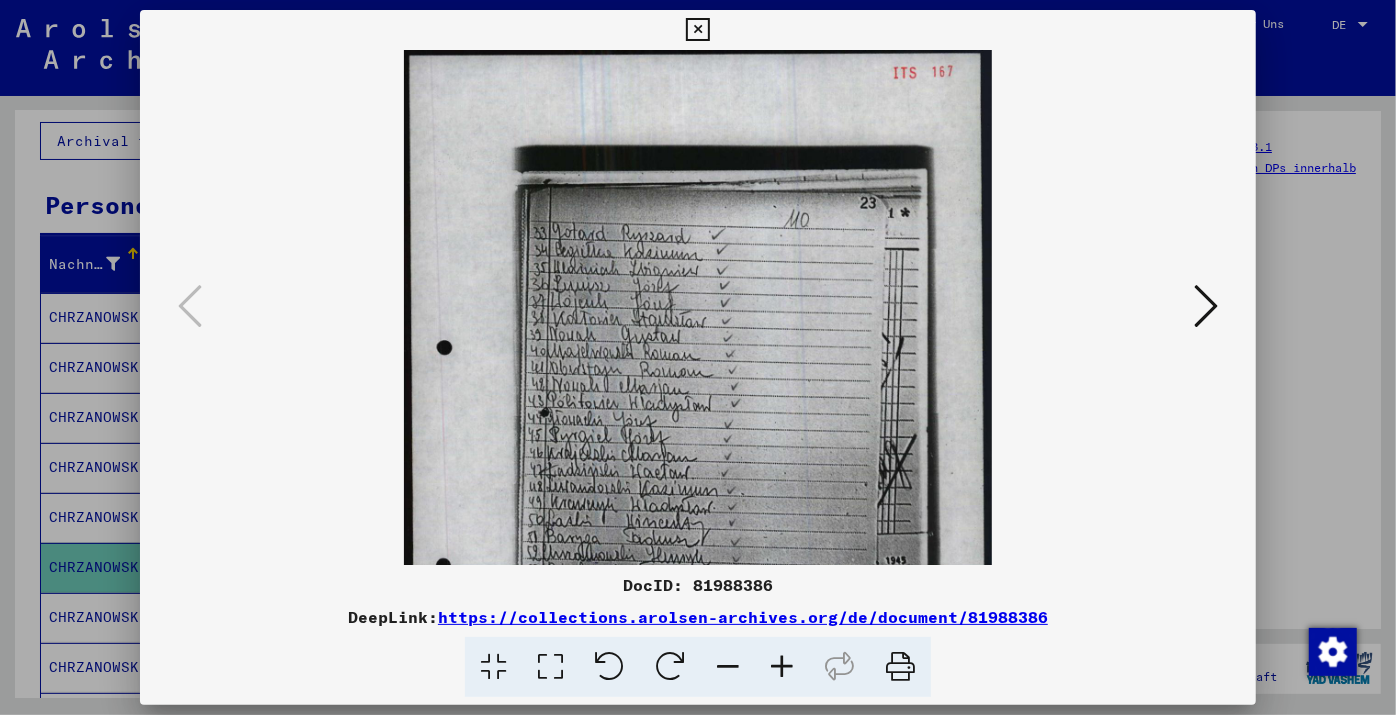 click at bounding box center [782, 667] 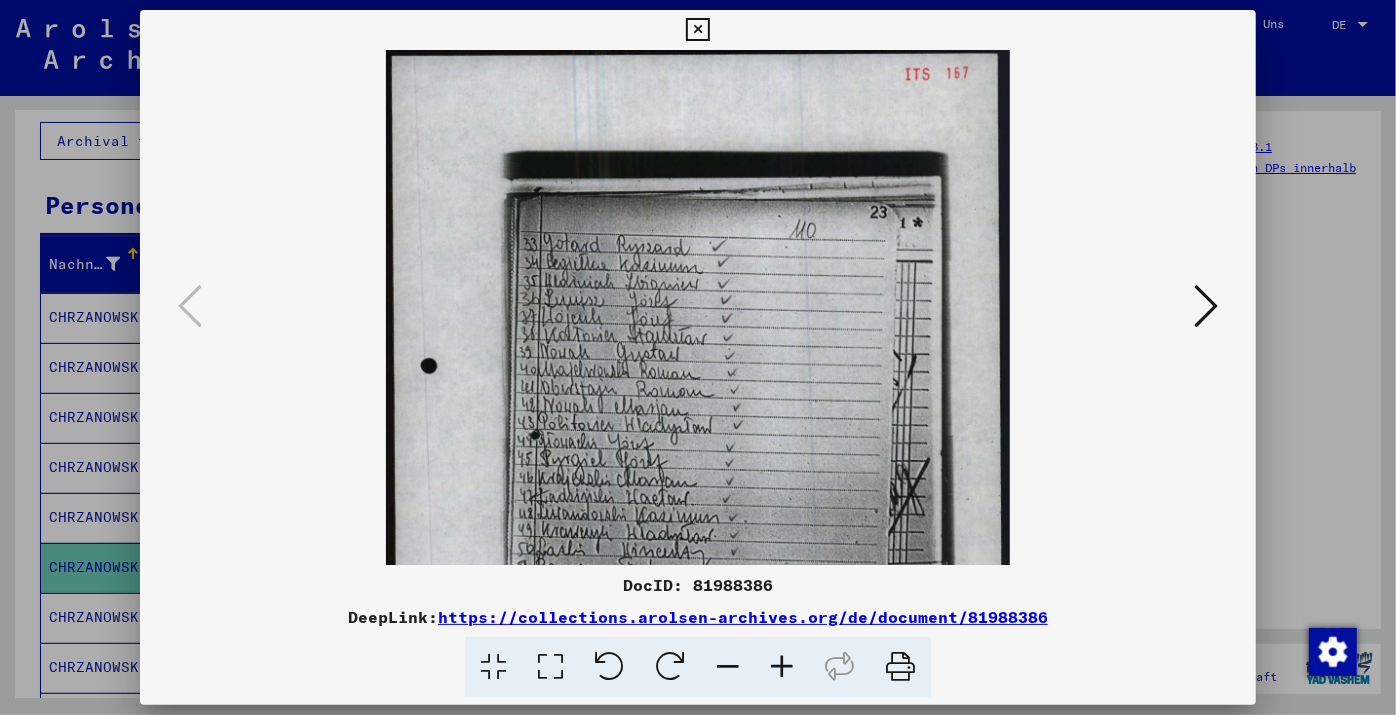 click at bounding box center [782, 667] 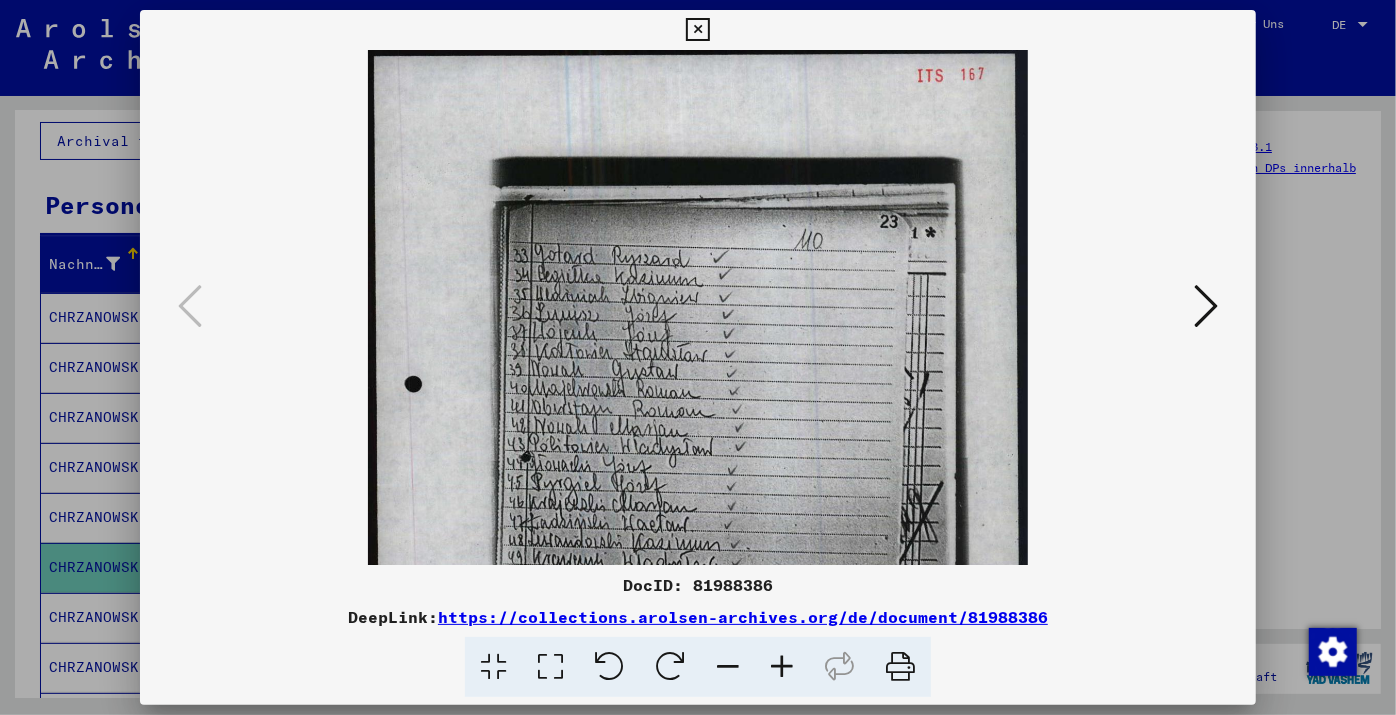 click at bounding box center (782, 667) 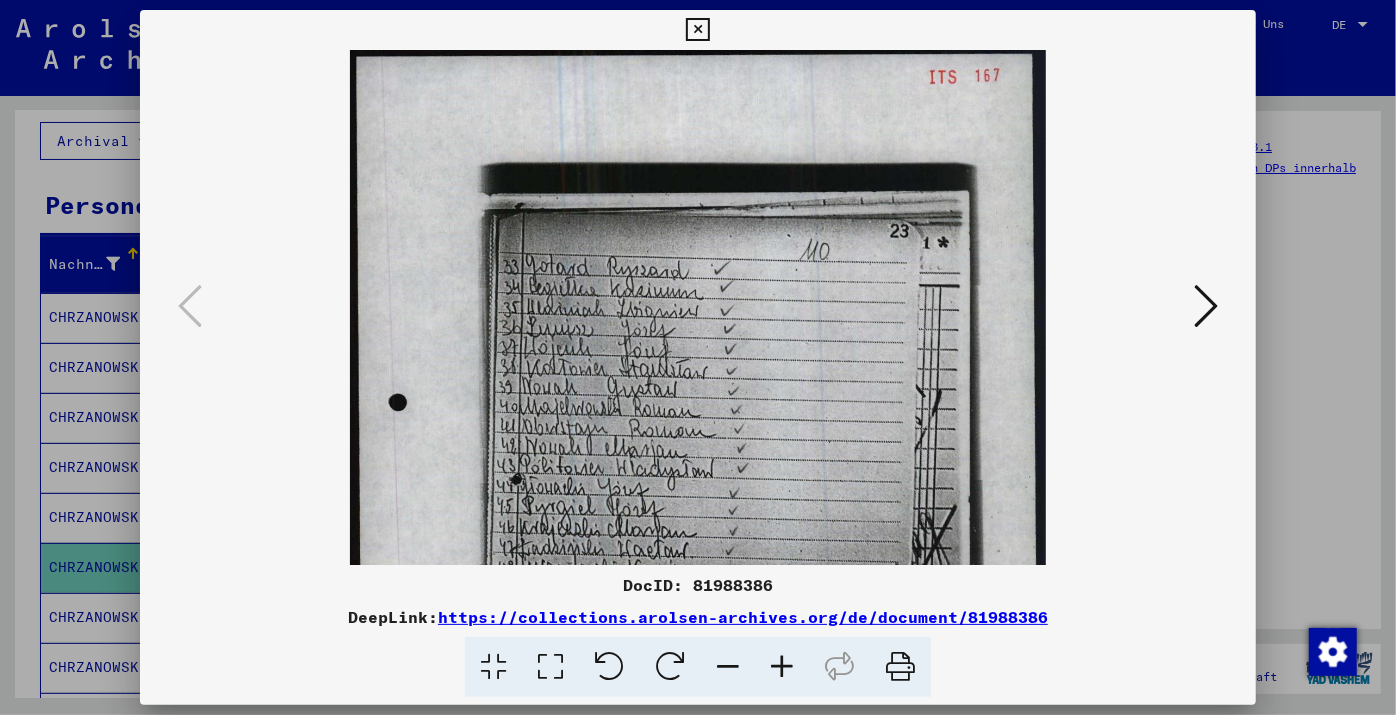 click at bounding box center (782, 667) 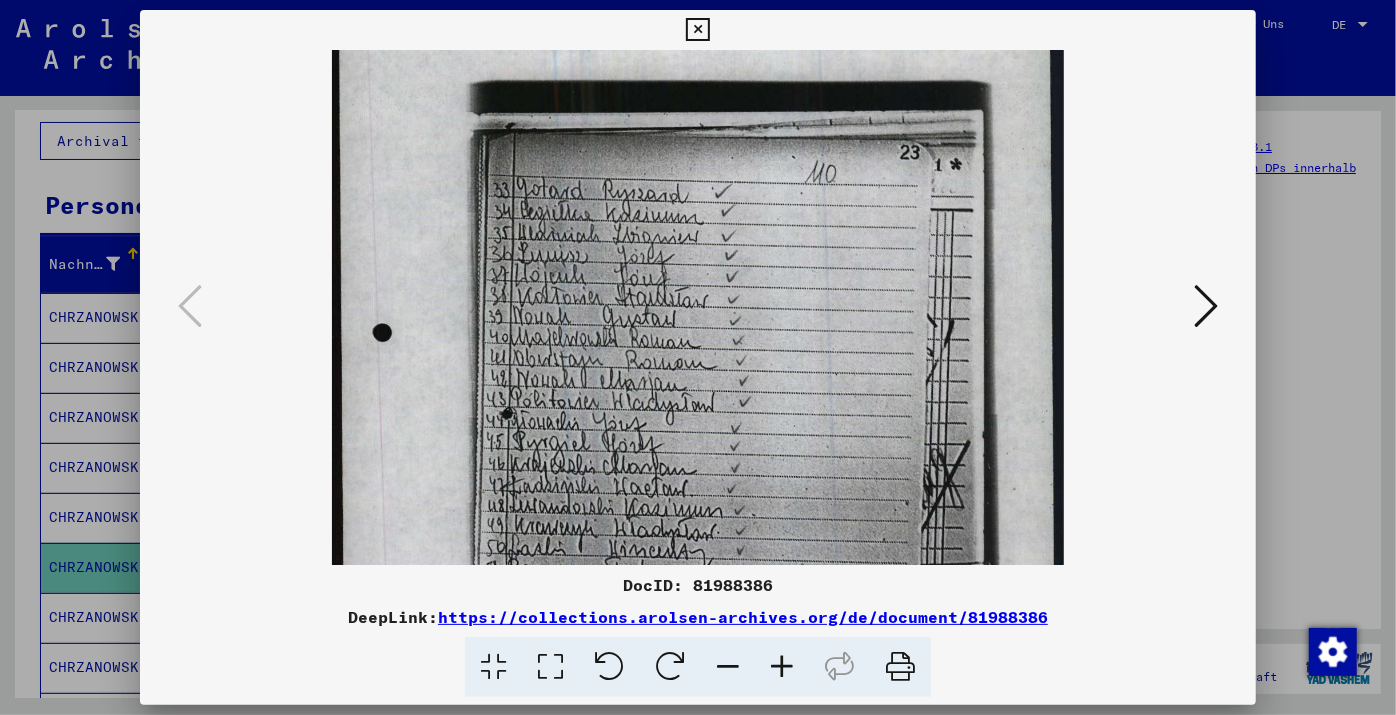 drag, startPoint x: 742, startPoint y: 419, endPoint x: 705, endPoint y: 301, distance: 123.66487 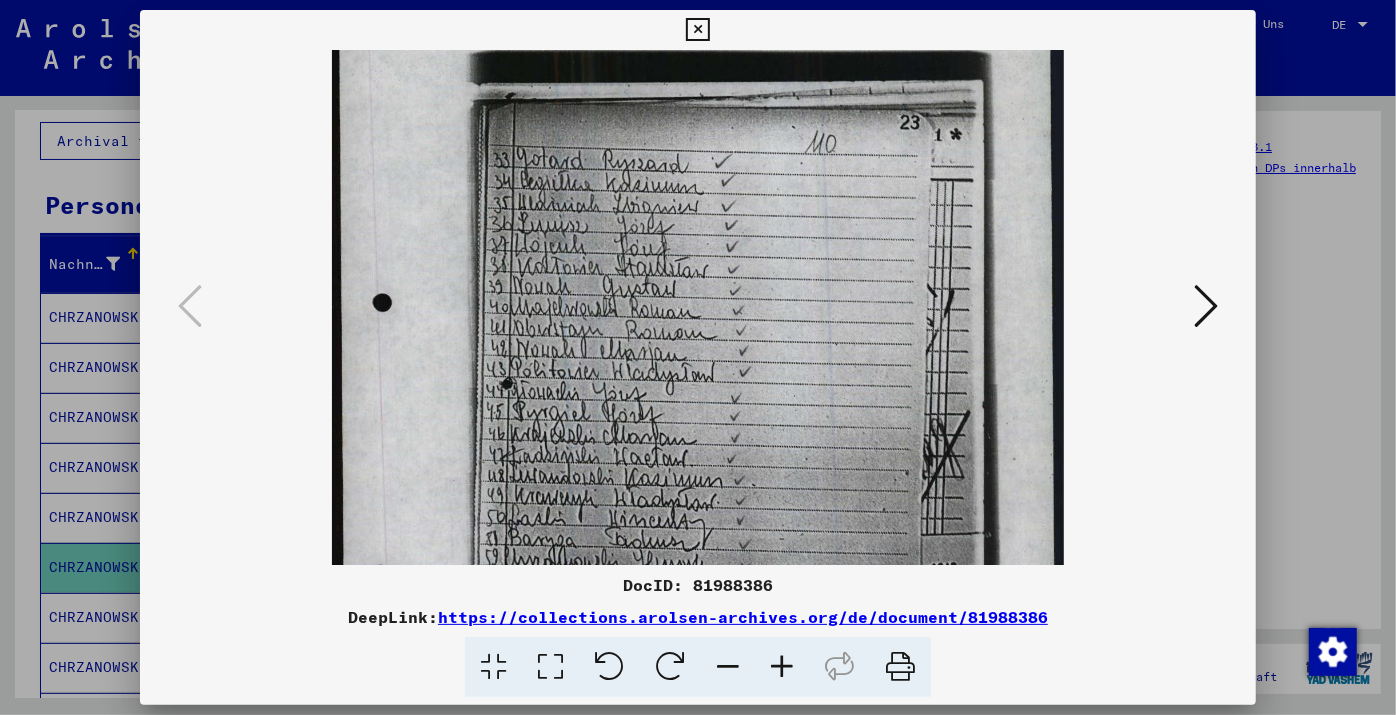 click at bounding box center [698, 439] 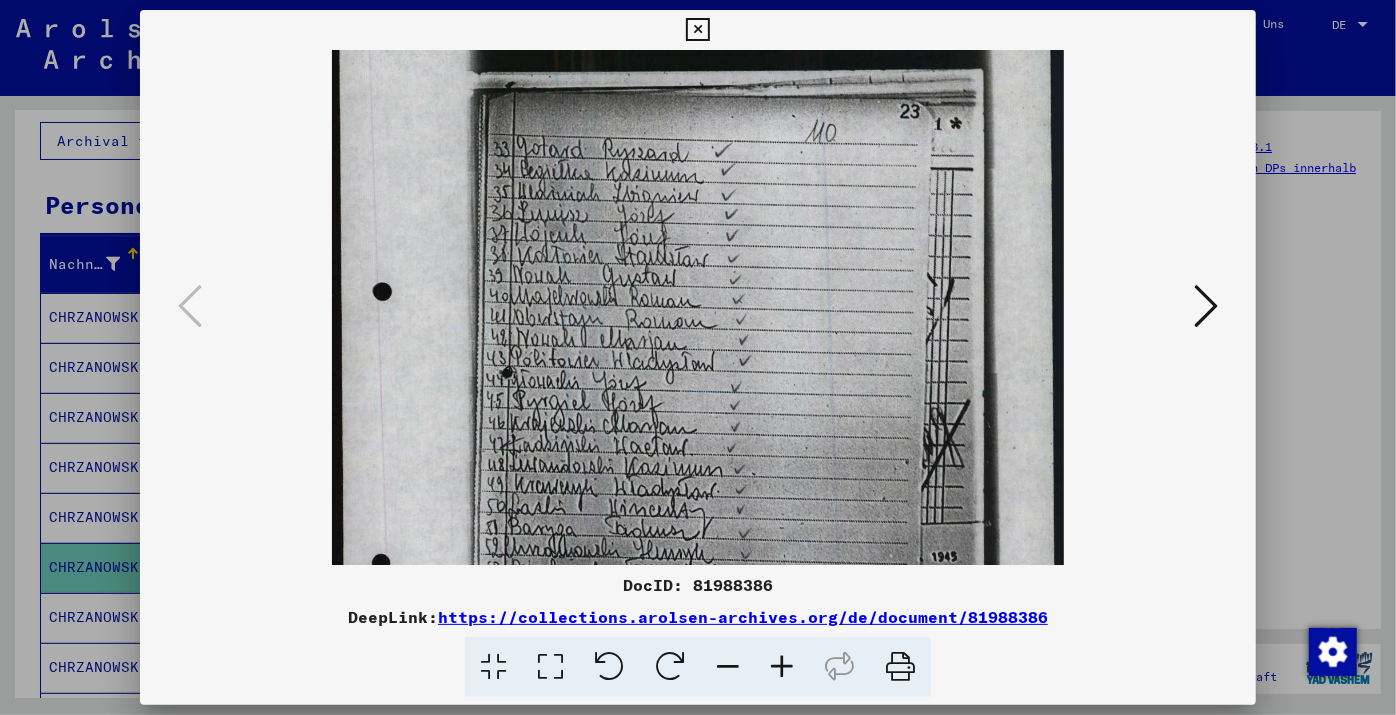 drag, startPoint x: 705, startPoint y: 301, endPoint x: 698, endPoint y: 285, distance: 17.464249 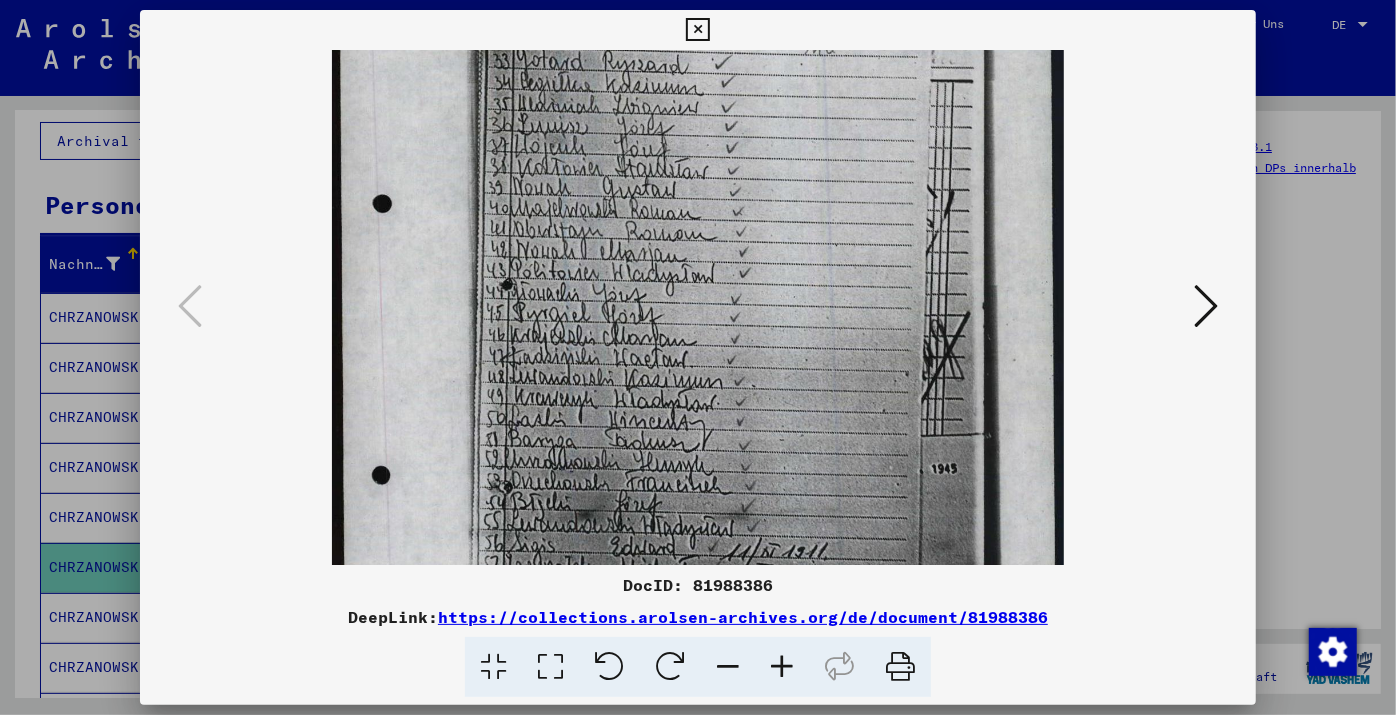 drag, startPoint x: 750, startPoint y: 355, endPoint x: 731, endPoint y: 247, distance: 109.65856 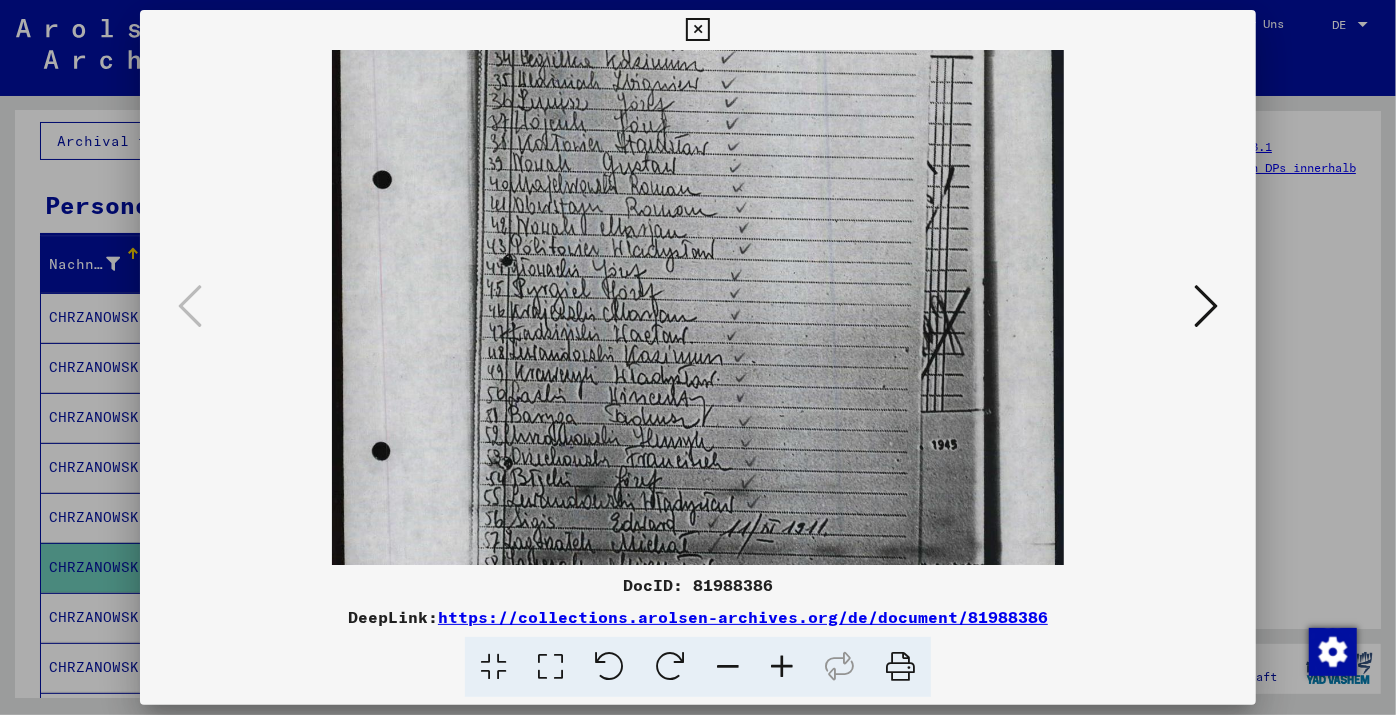 click at bounding box center (698, 316) 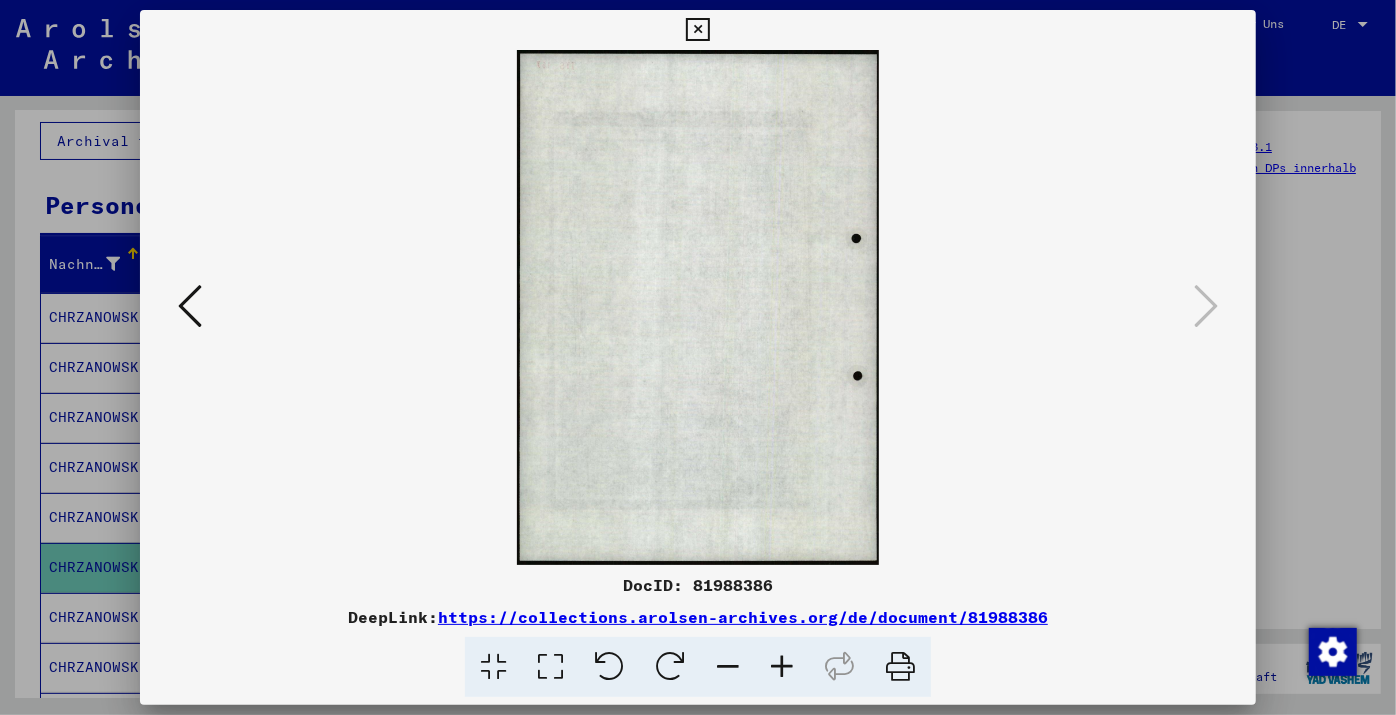 click at bounding box center (190, 306) 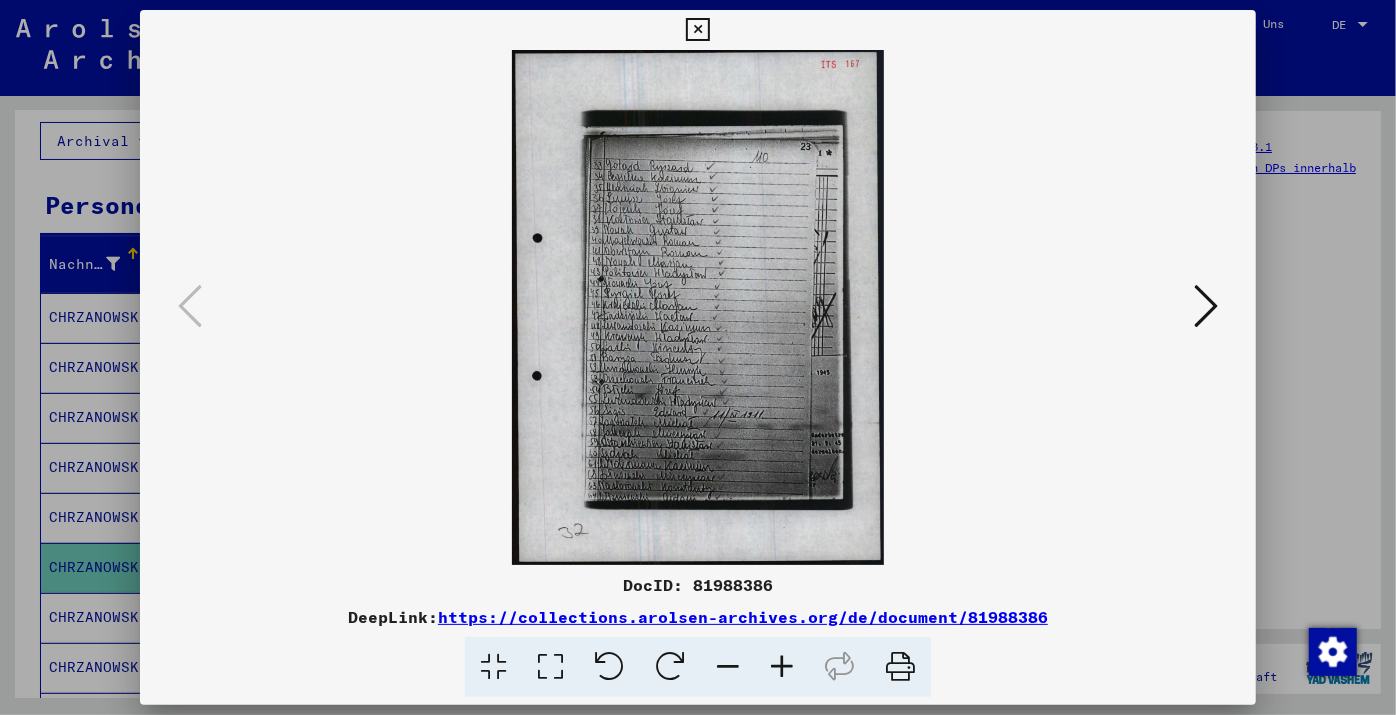 click at bounding box center (782, 667) 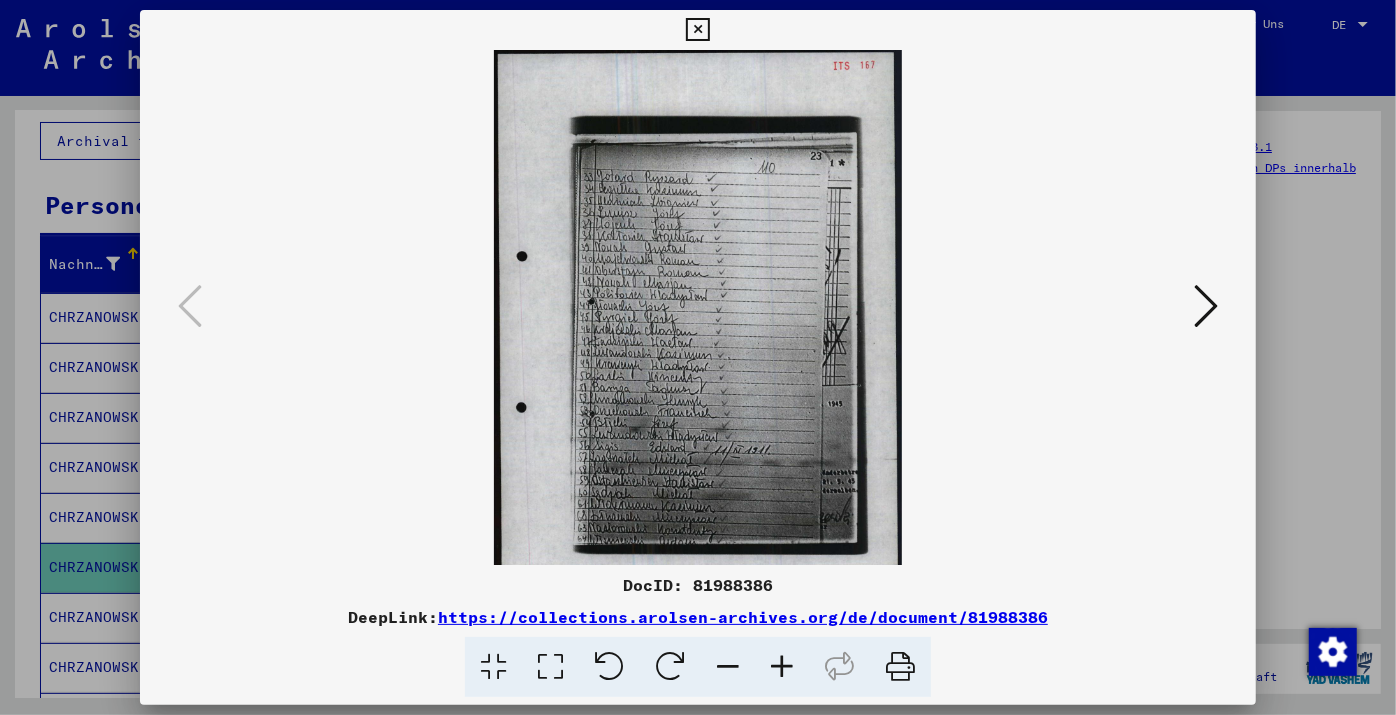 click at bounding box center [782, 667] 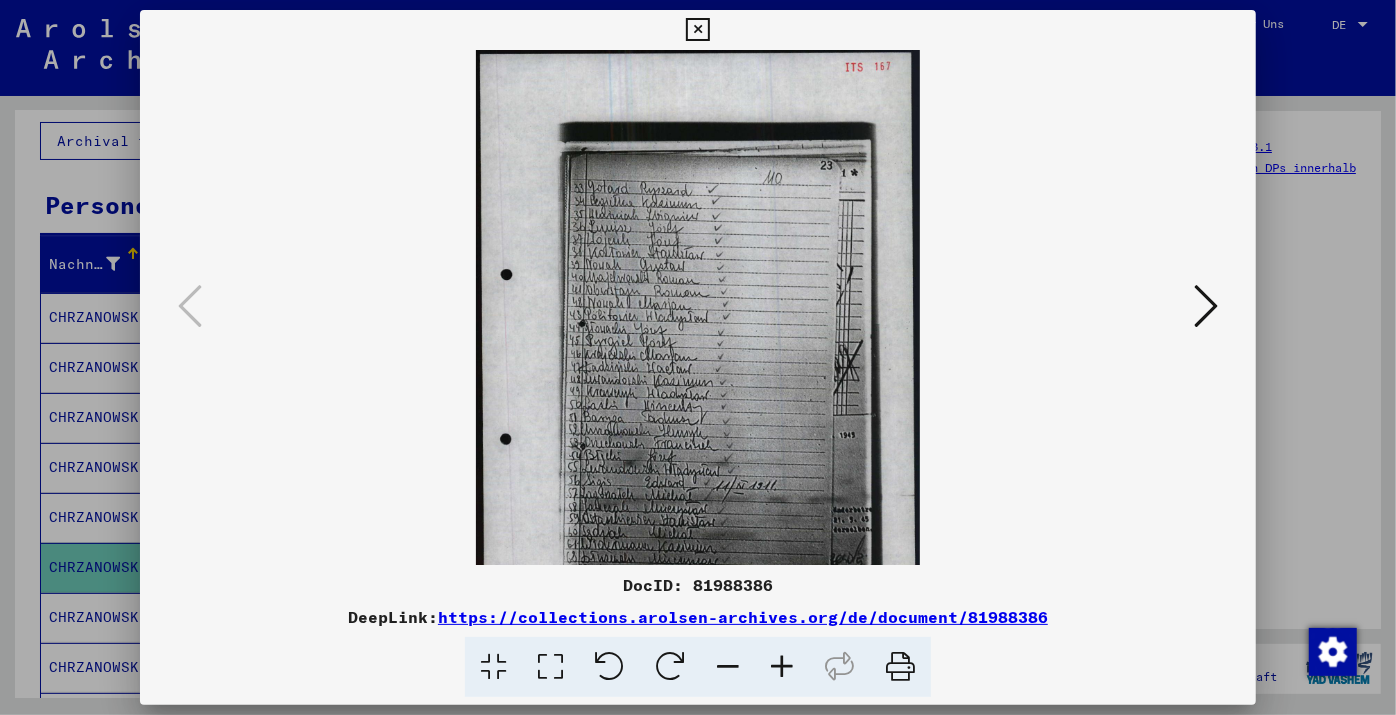 click at bounding box center (782, 667) 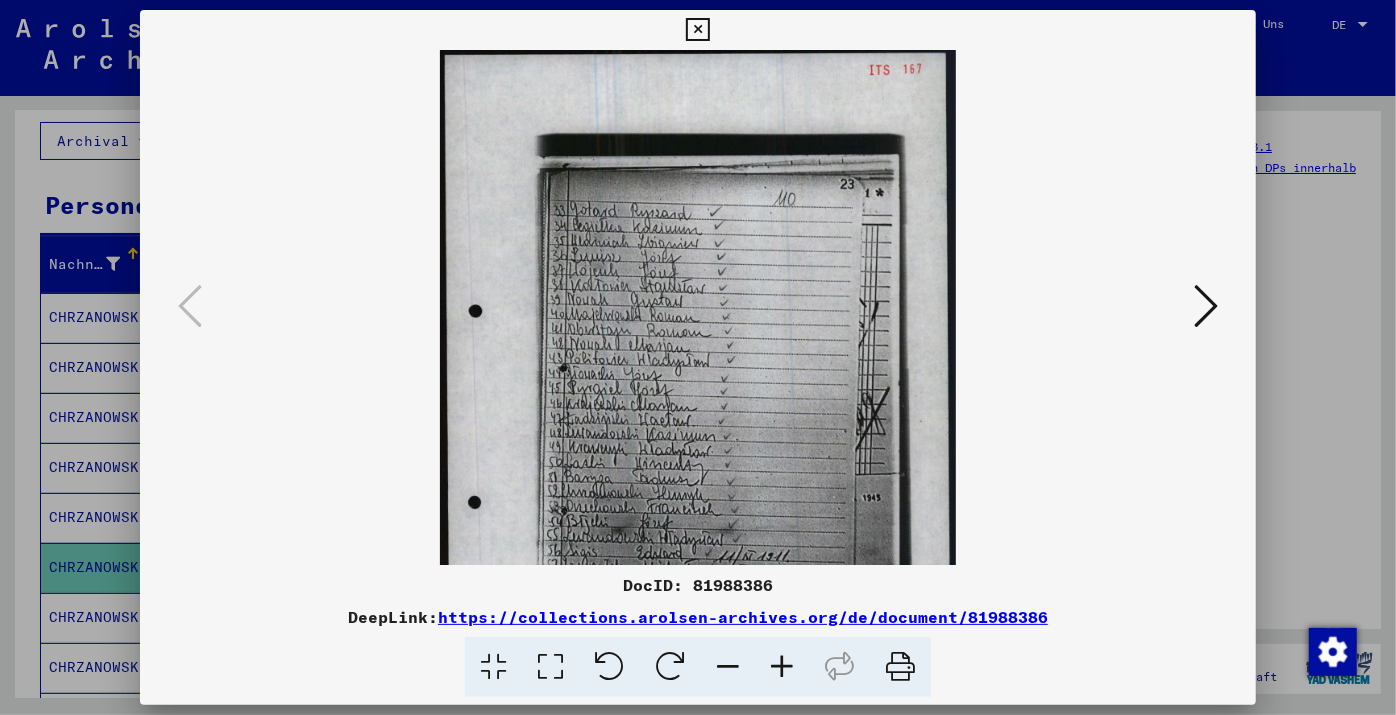 click at bounding box center [782, 667] 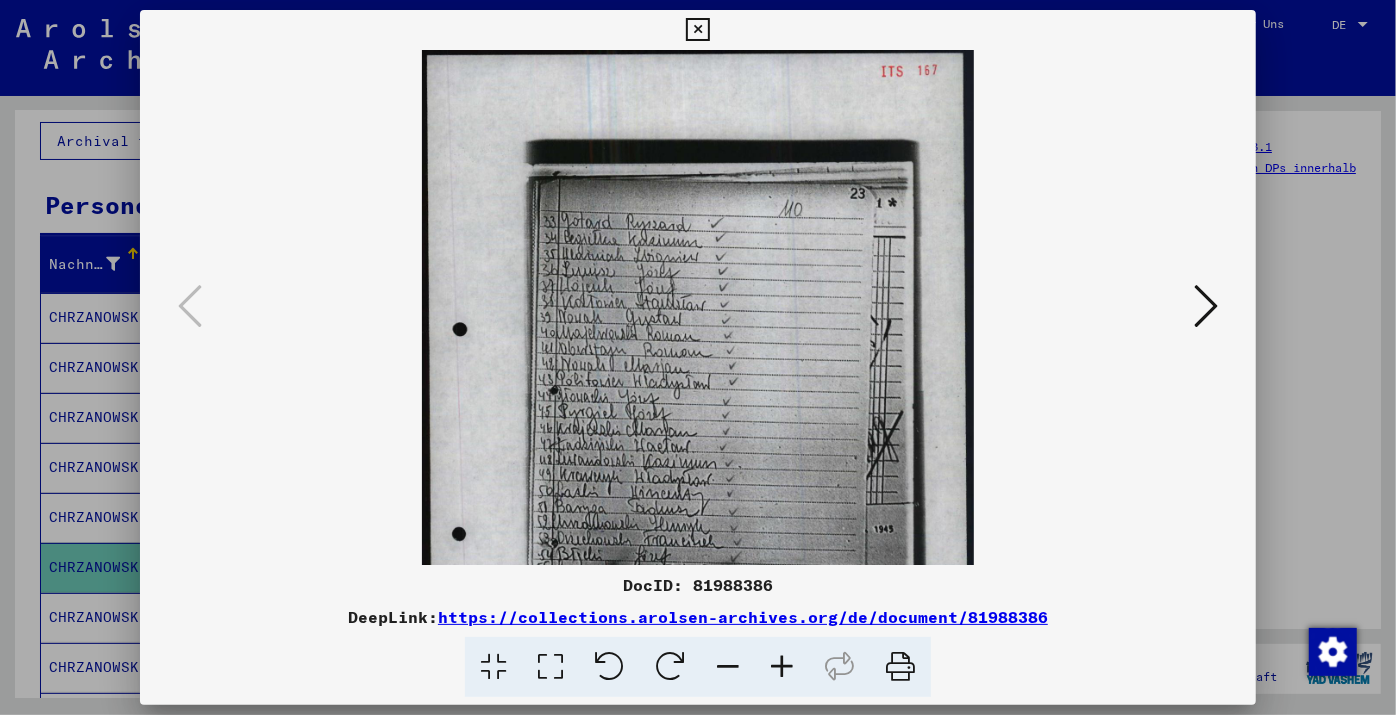 click at bounding box center (782, 667) 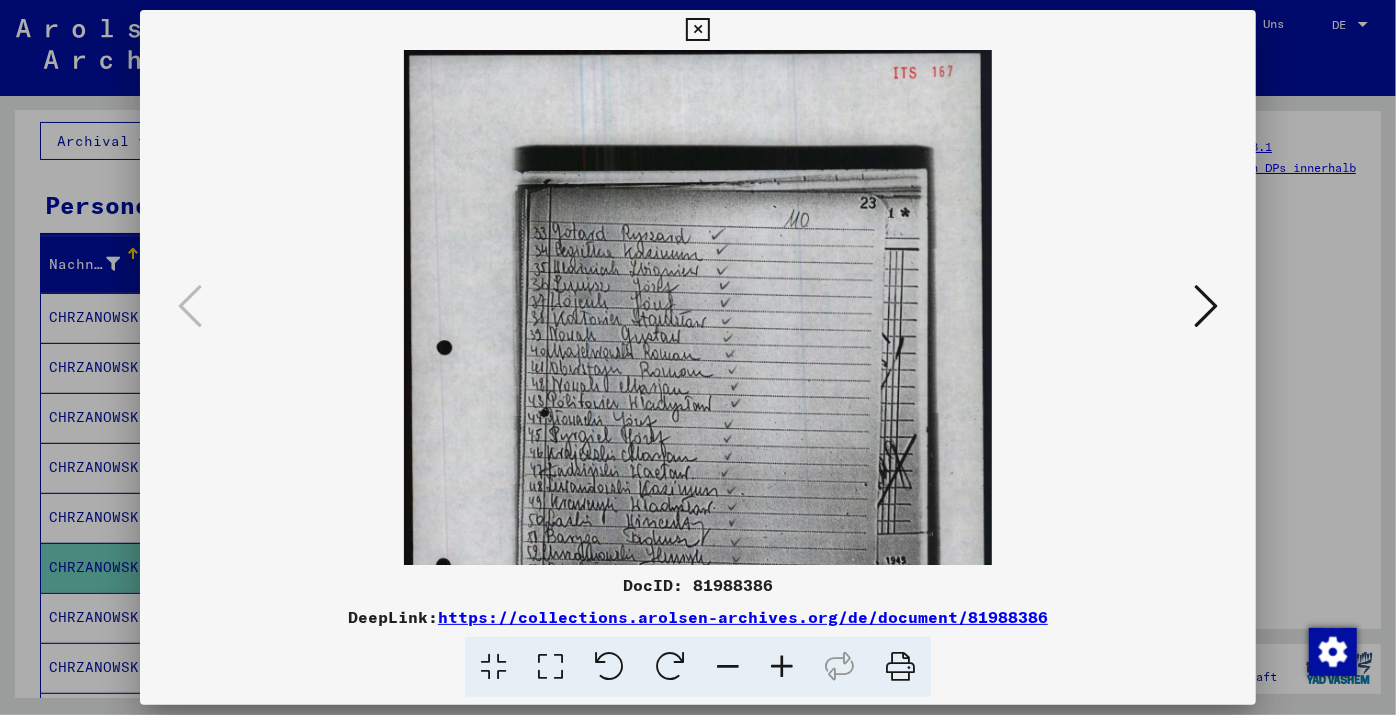 click at bounding box center (782, 667) 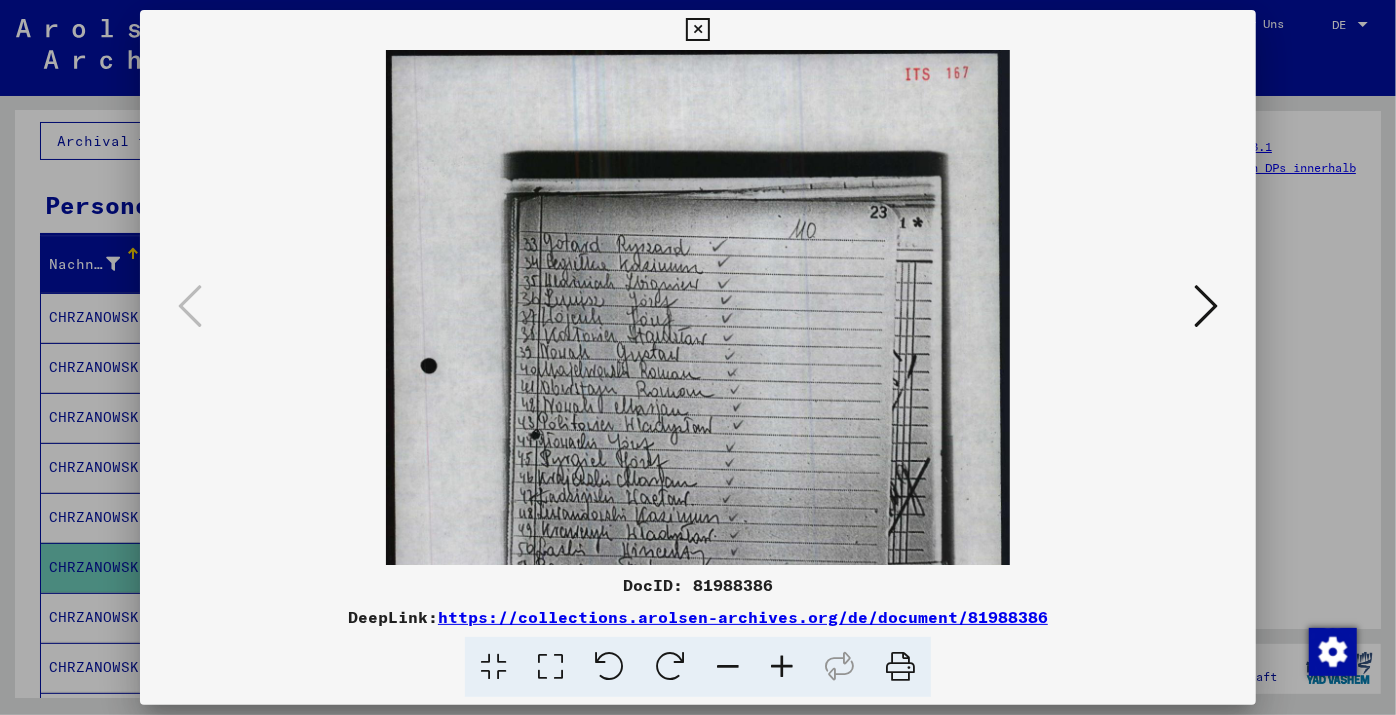 click at bounding box center [782, 667] 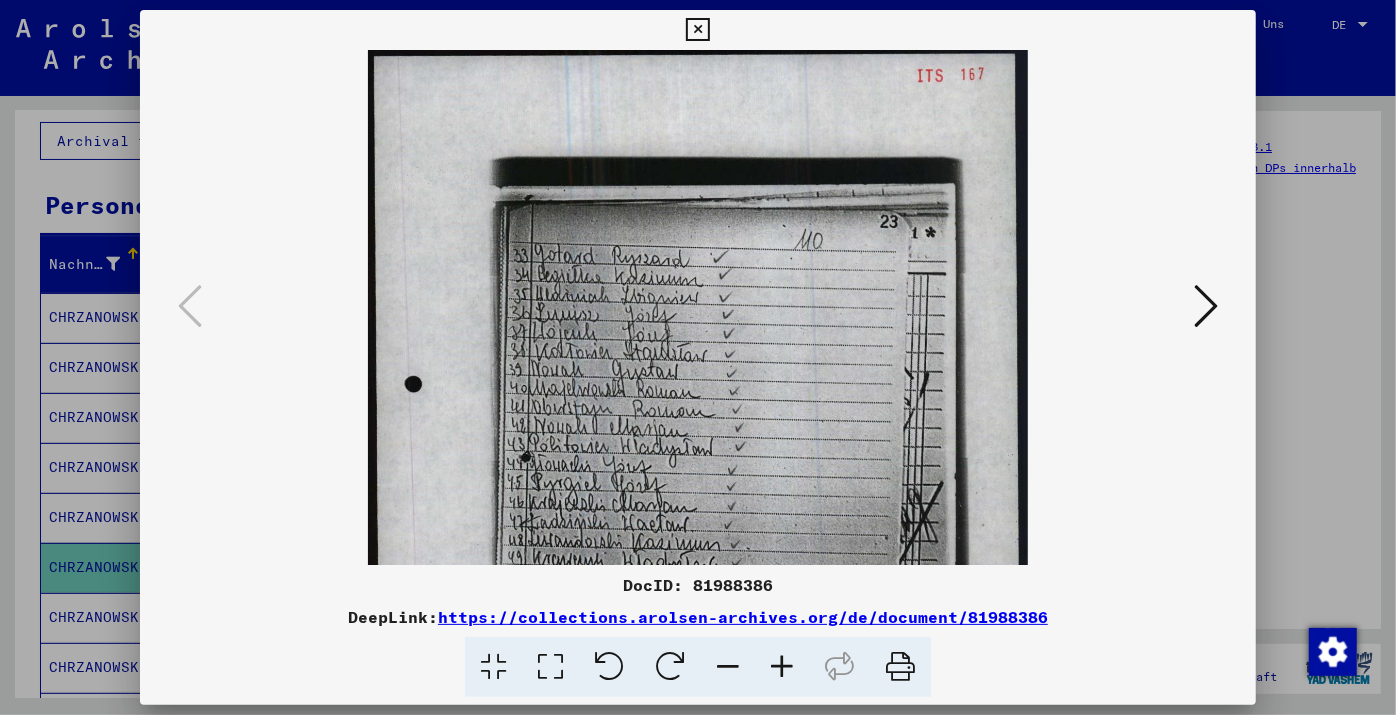 click at bounding box center [782, 667] 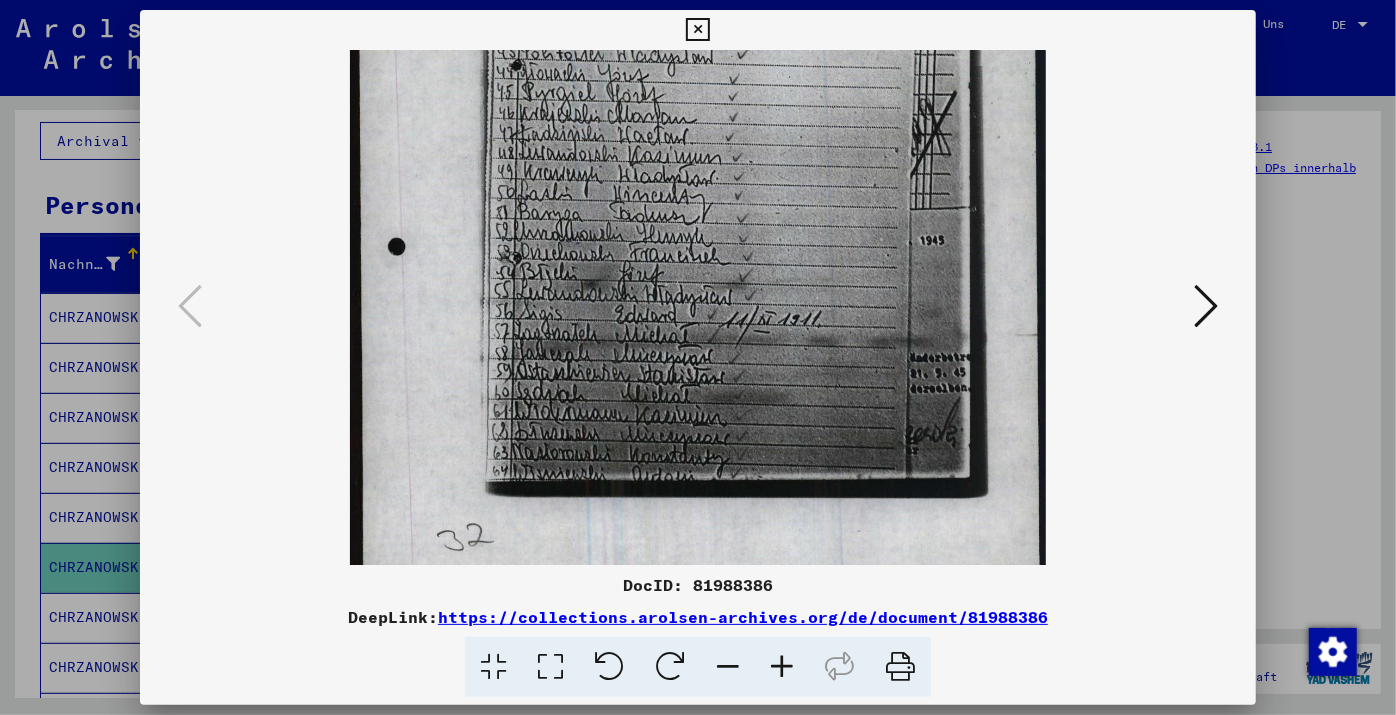 drag, startPoint x: 990, startPoint y: 458, endPoint x: 966, endPoint y: 26, distance: 432.66617 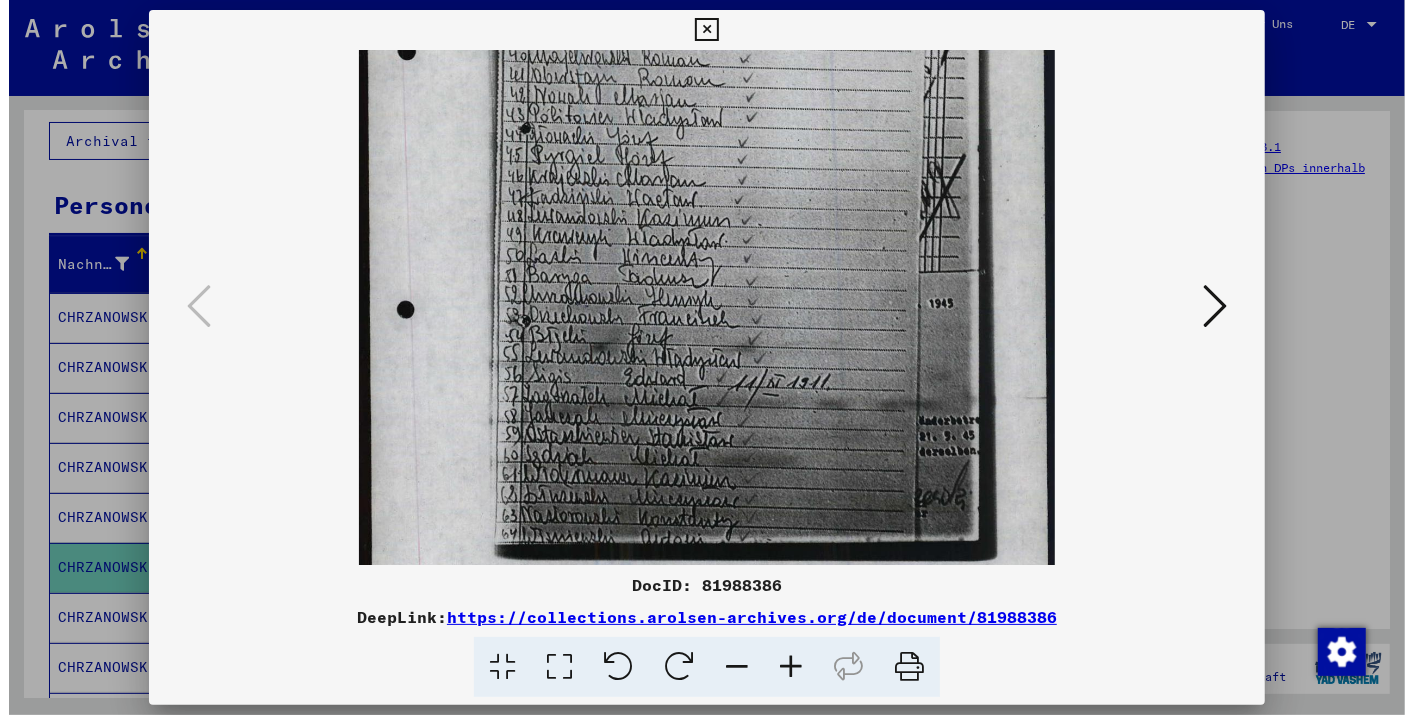 scroll, scrollTop: 450, scrollLeft: 0, axis: vertical 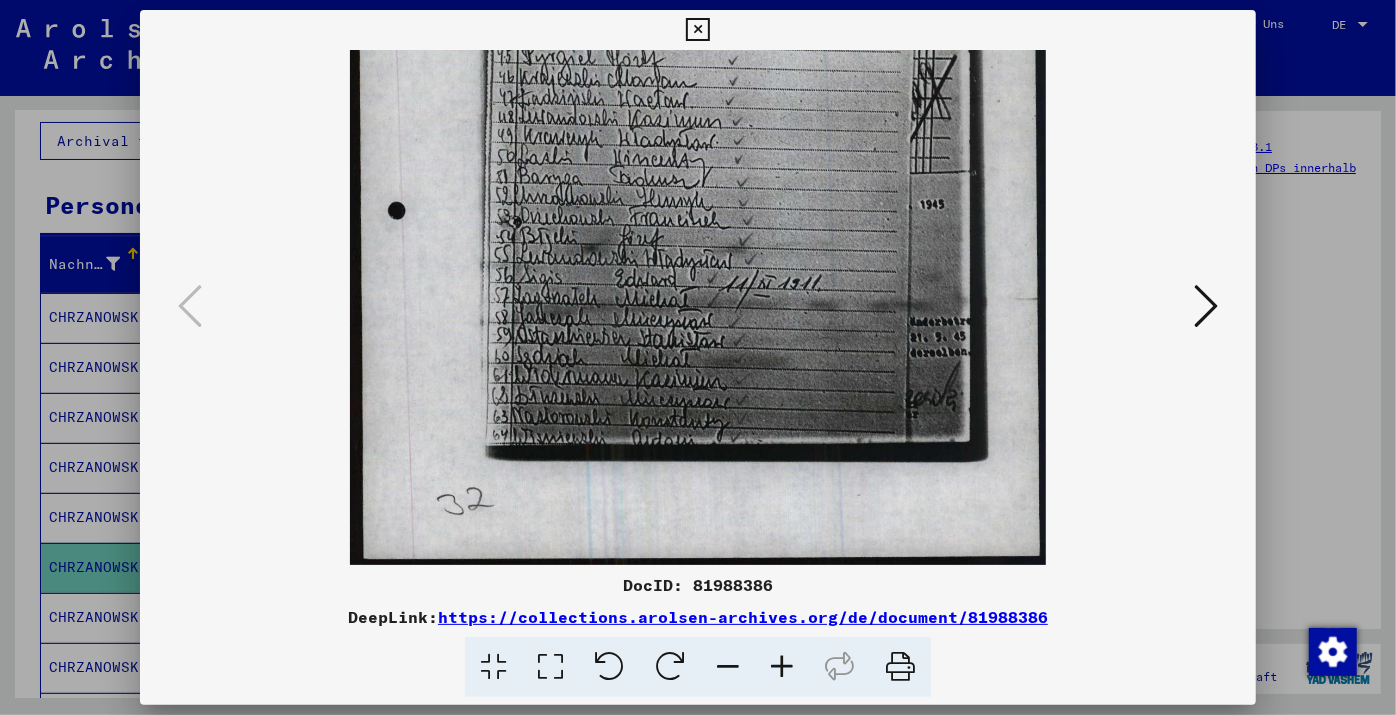 drag, startPoint x: 966, startPoint y: 168, endPoint x: 976, endPoint y: 27, distance: 141.35417 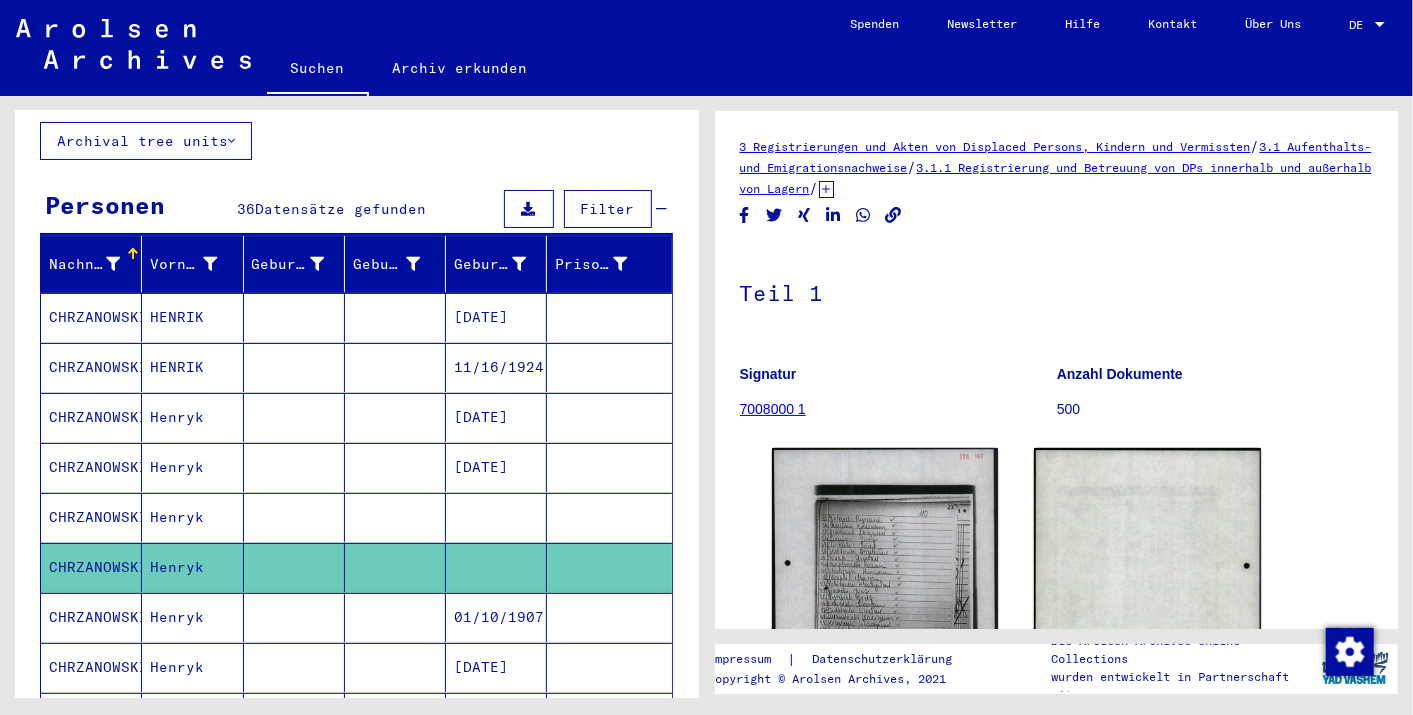 click on "Henryk" at bounding box center (192, 567) 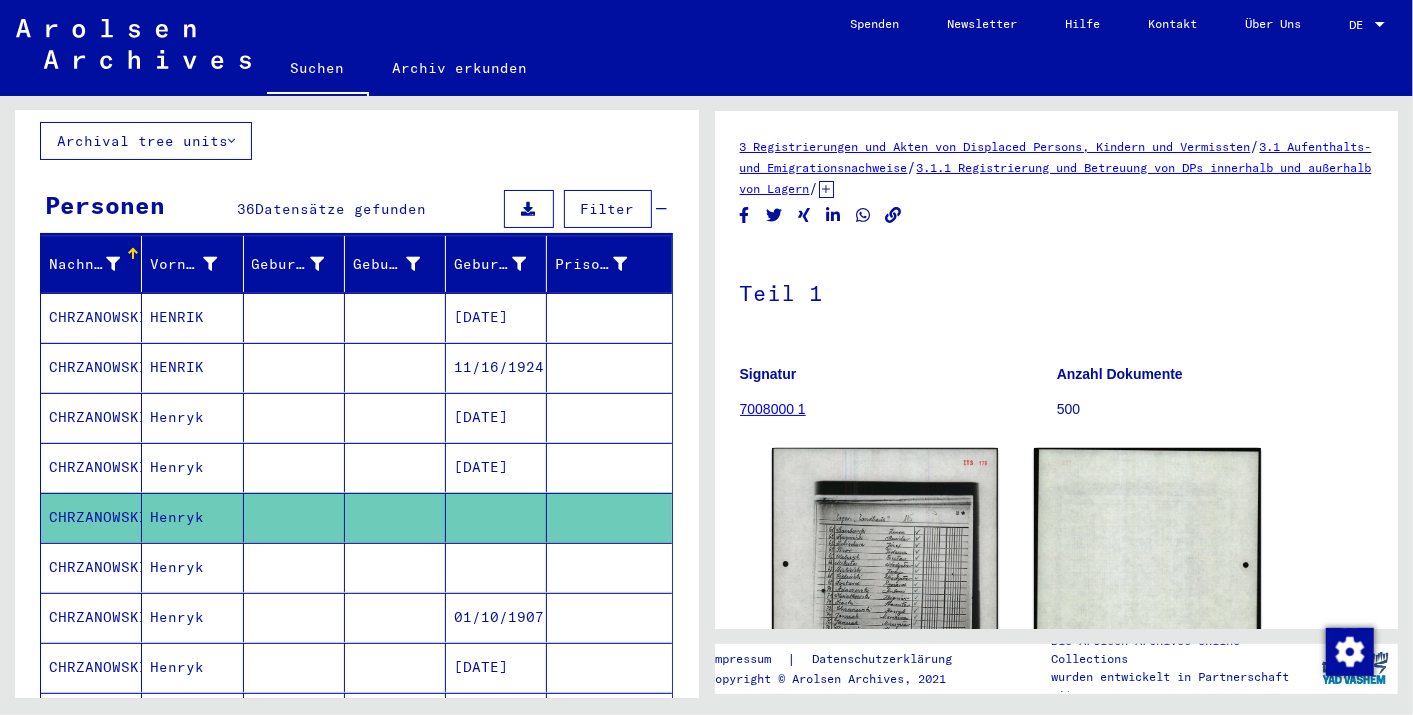 scroll, scrollTop: 0, scrollLeft: 0, axis: both 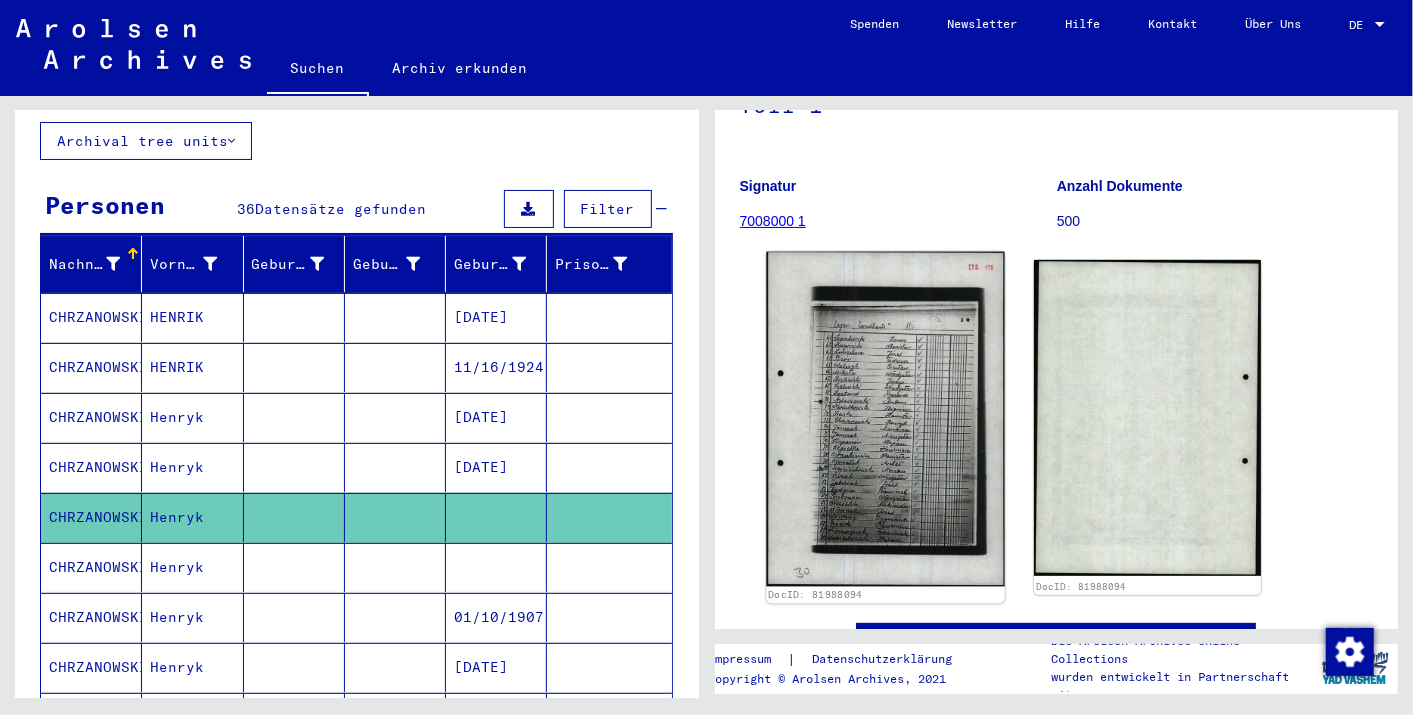 click 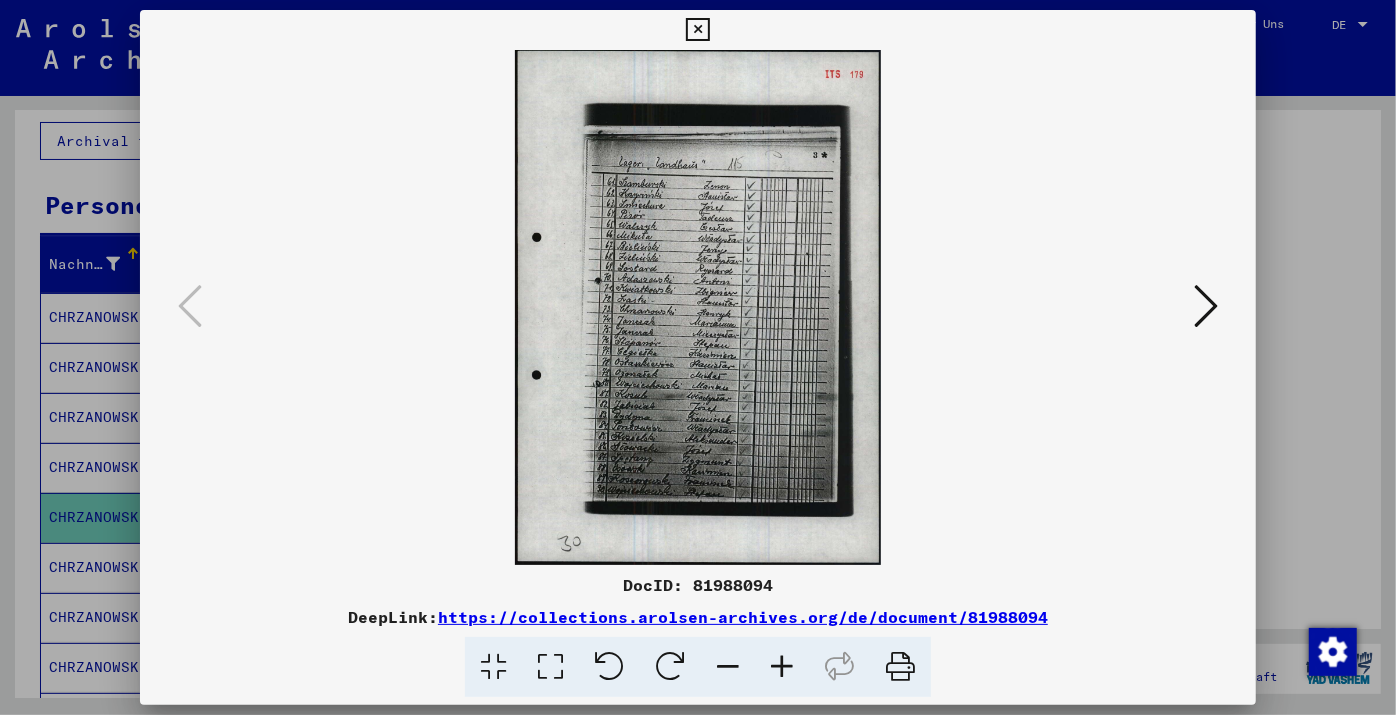 click at bounding box center [698, 307] 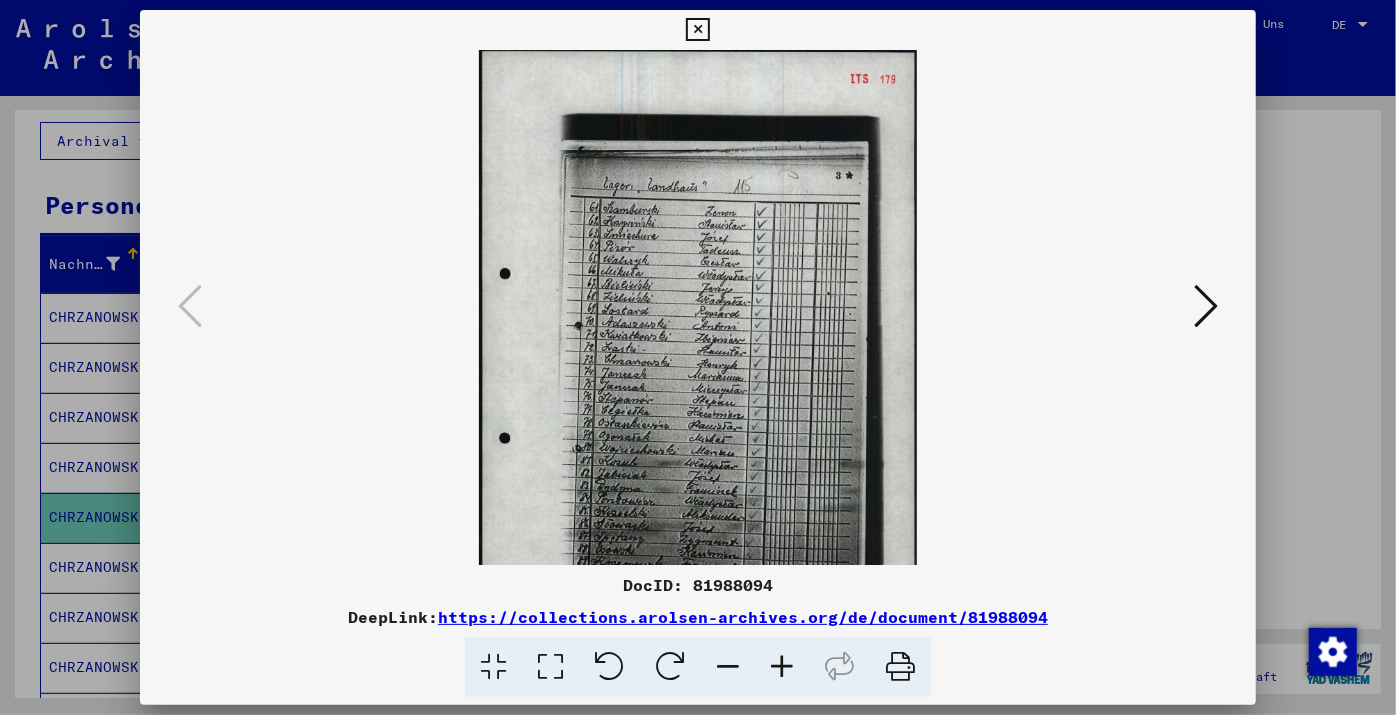 click at bounding box center (782, 667) 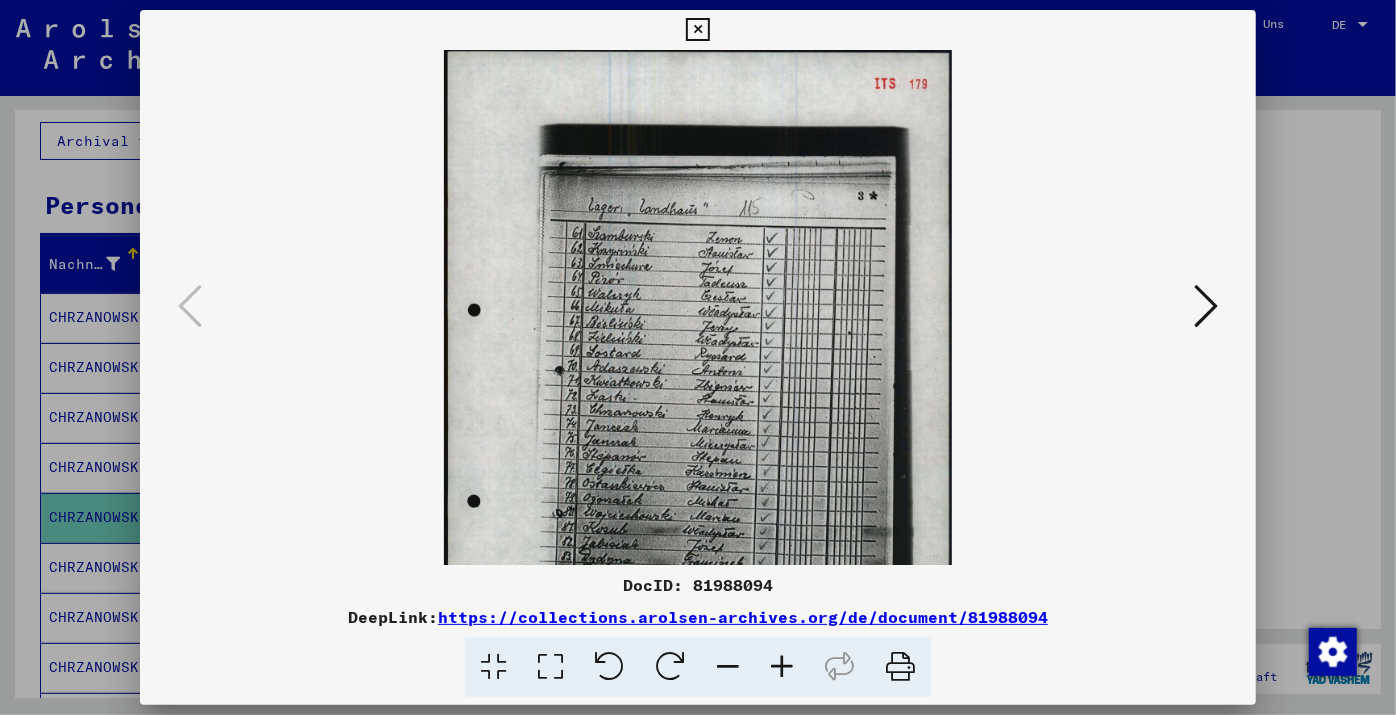 click at bounding box center [782, 667] 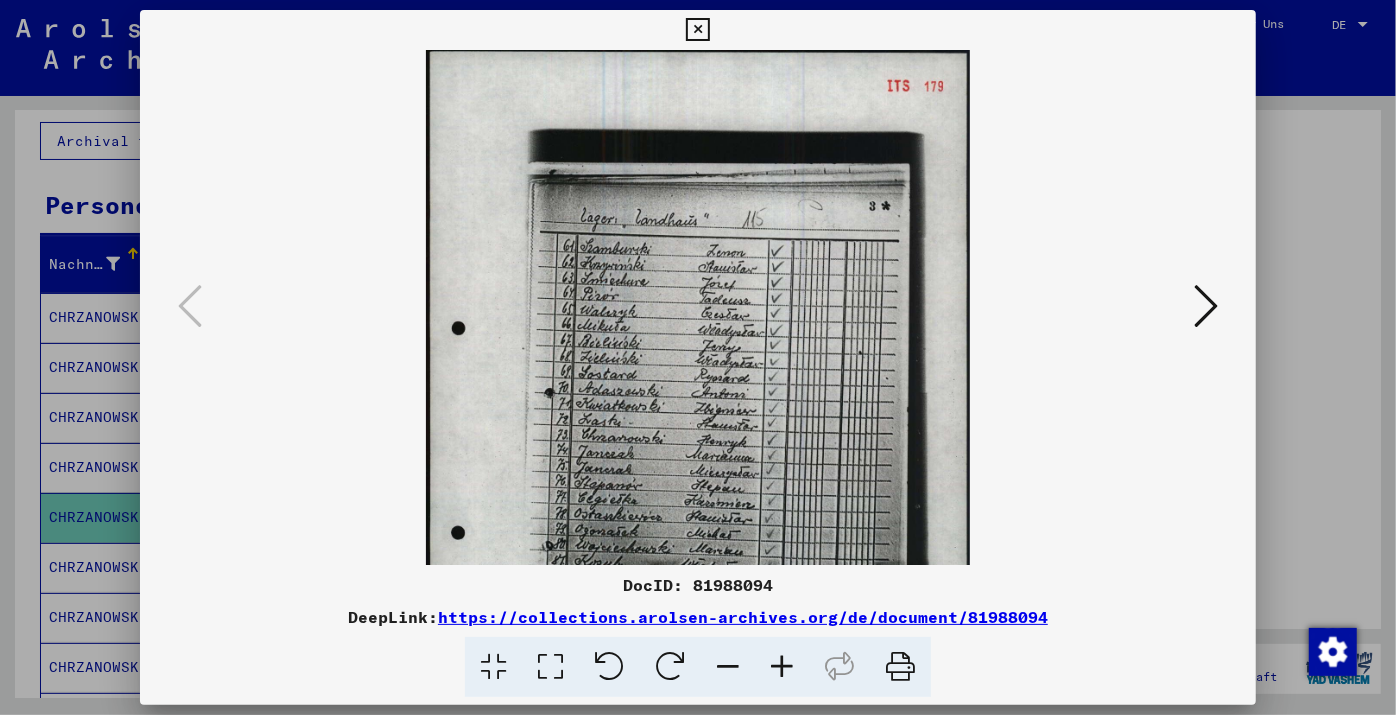 click at bounding box center (782, 667) 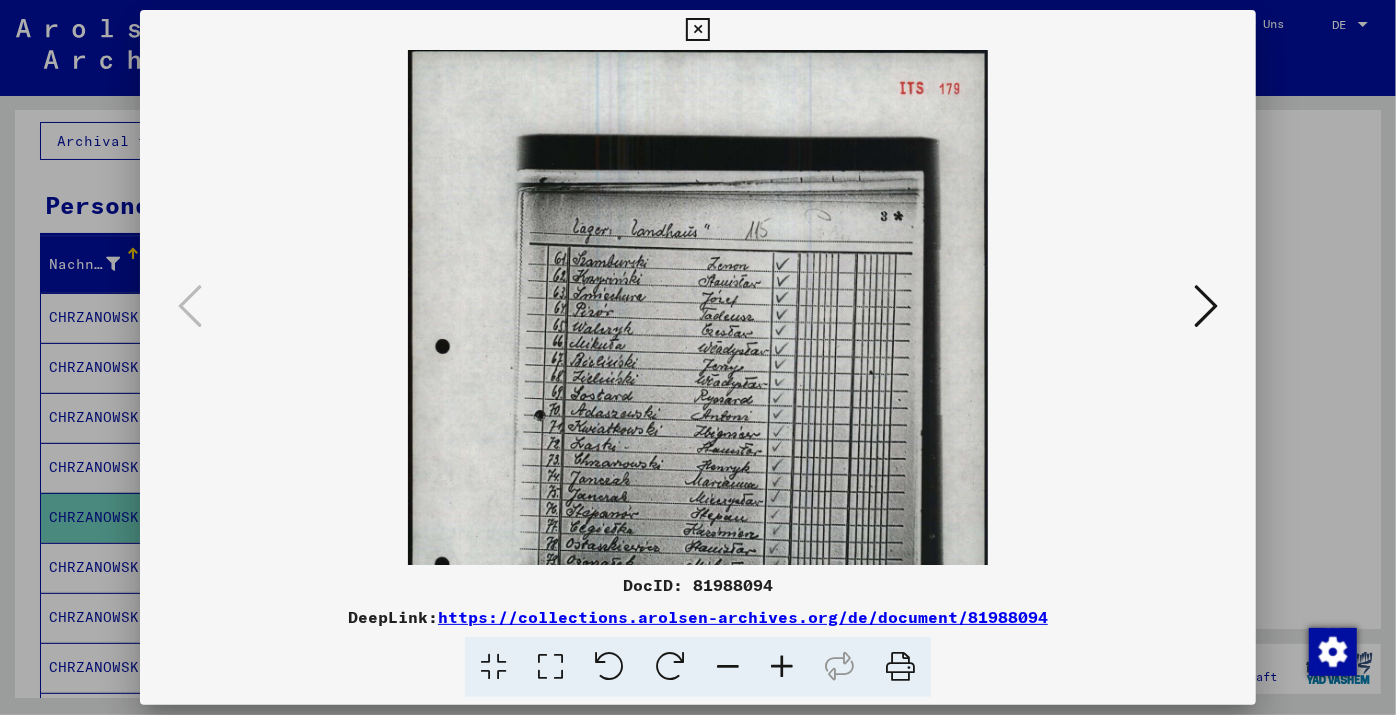 click at bounding box center (782, 667) 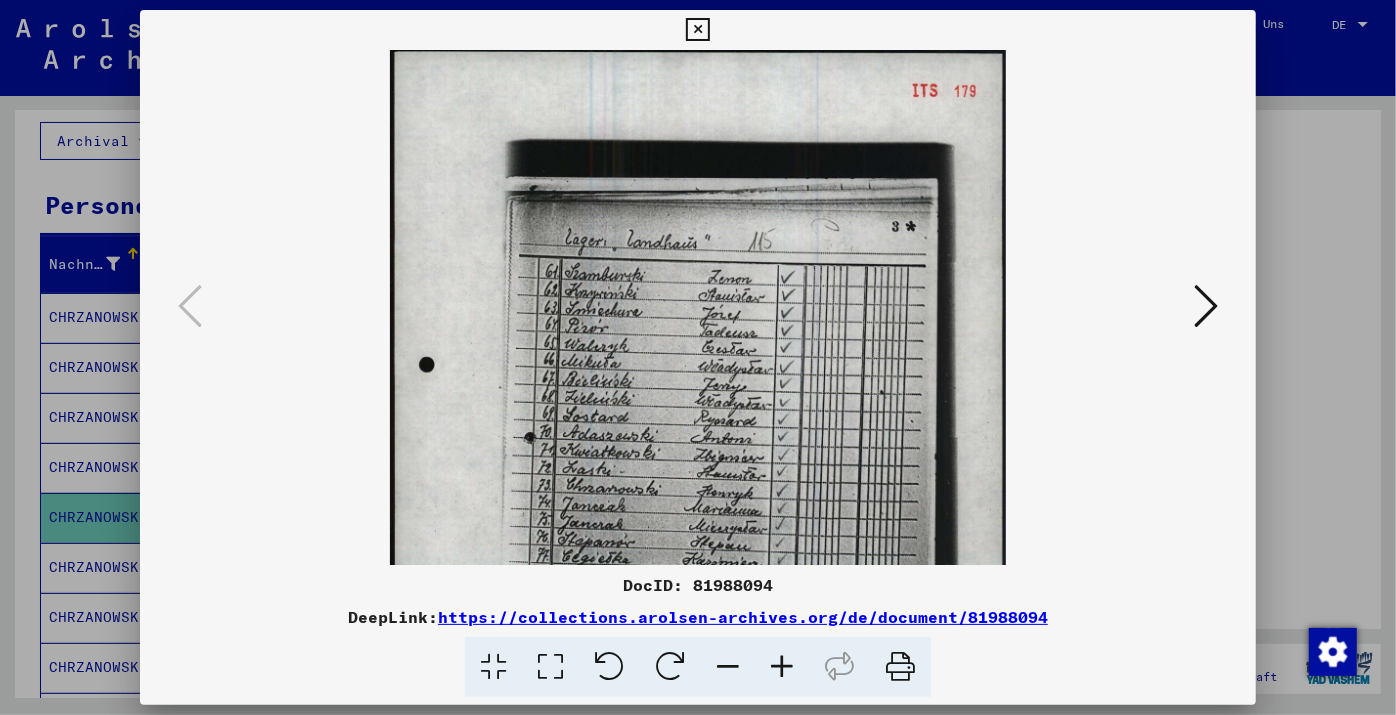 click at bounding box center (782, 667) 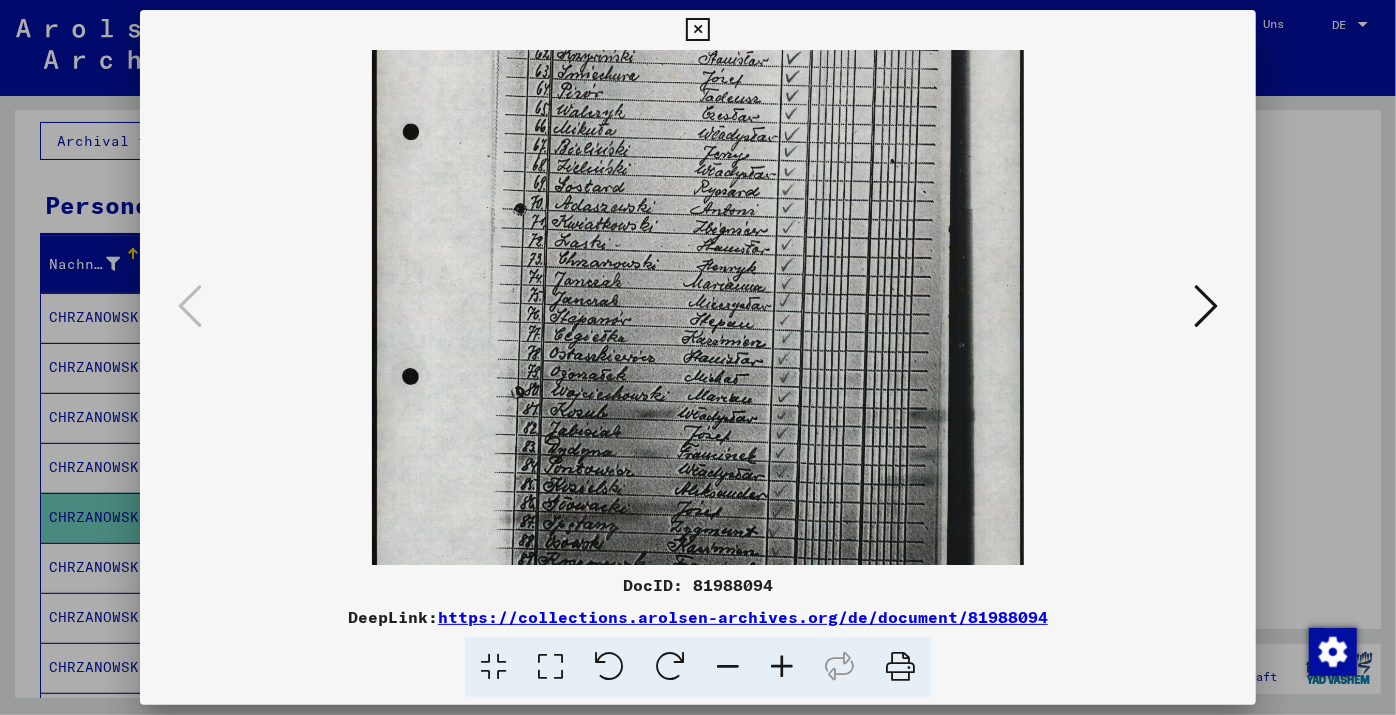scroll, scrollTop: 265, scrollLeft: 0, axis: vertical 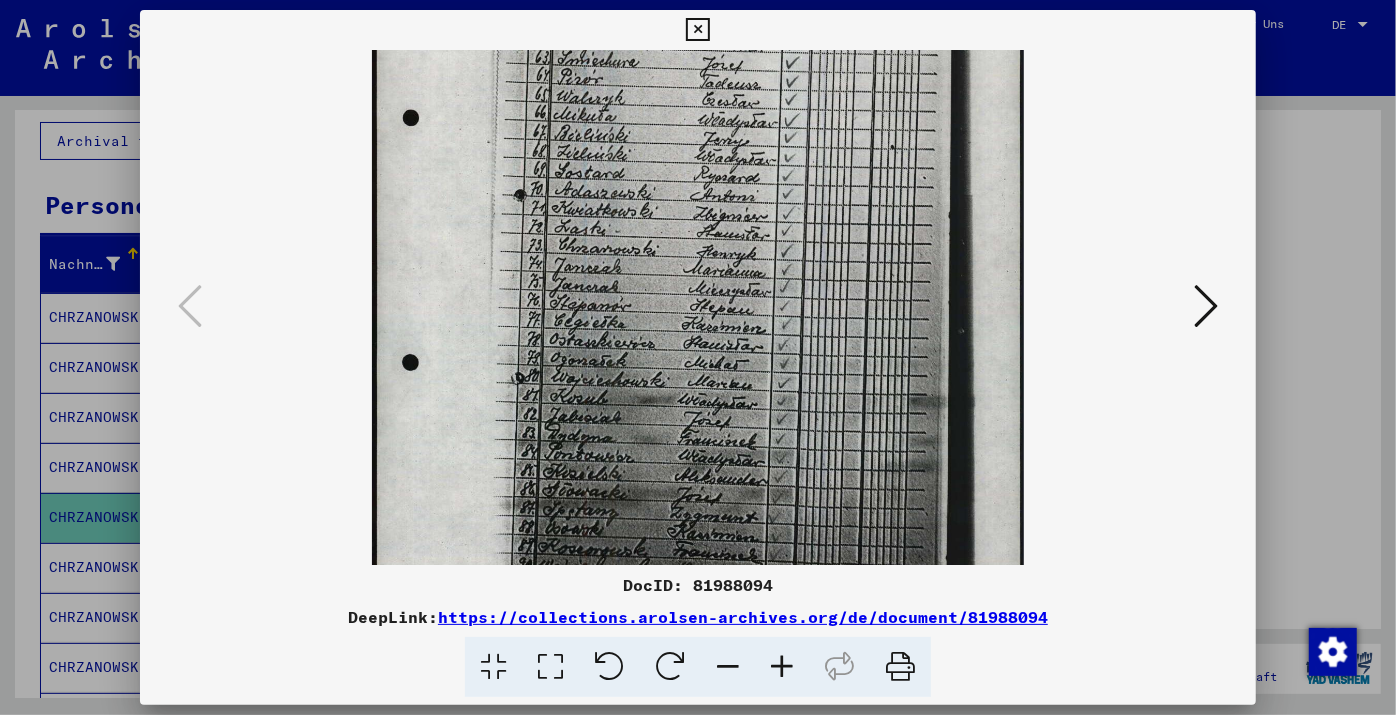 drag, startPoint x: 817, startPoint y: 434, endPoint x: 777, endPoint y: 167, distance: 269.9796 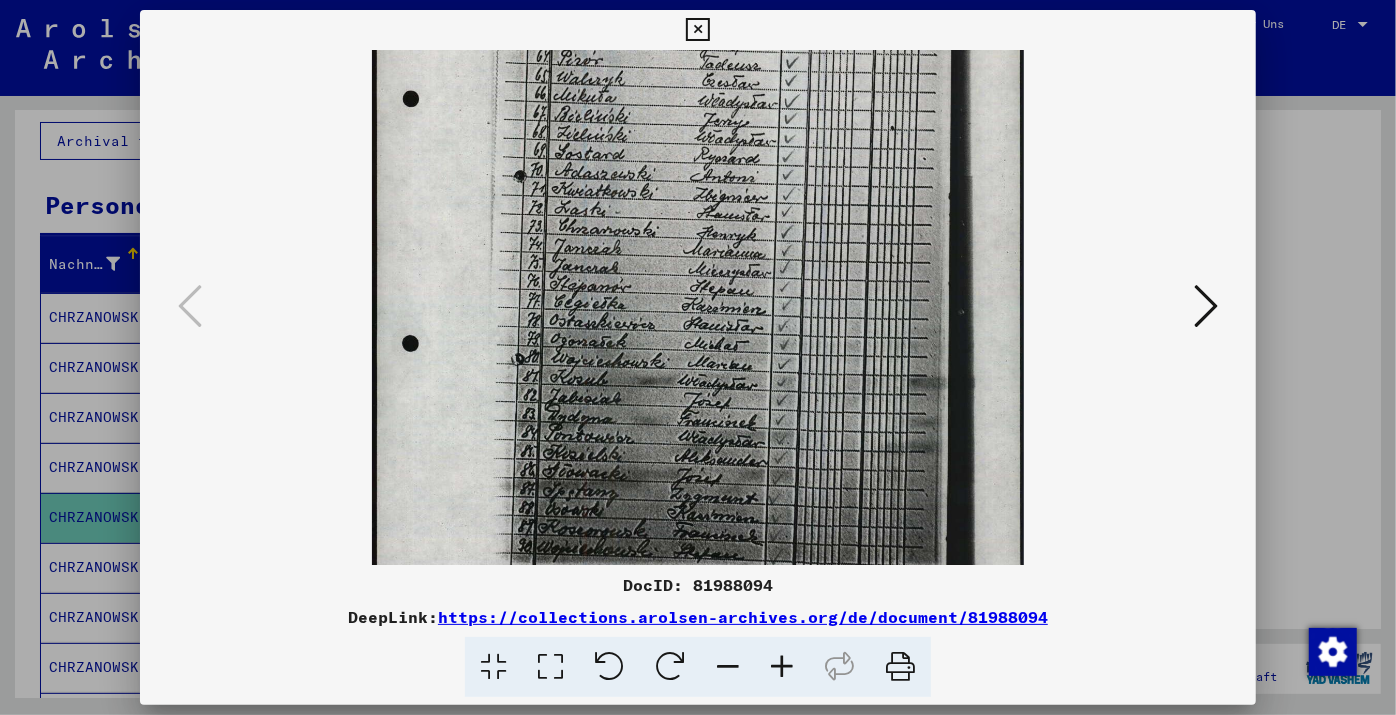 scroll, scrollTop: 400, scrollLeft: 0, axis: vertical 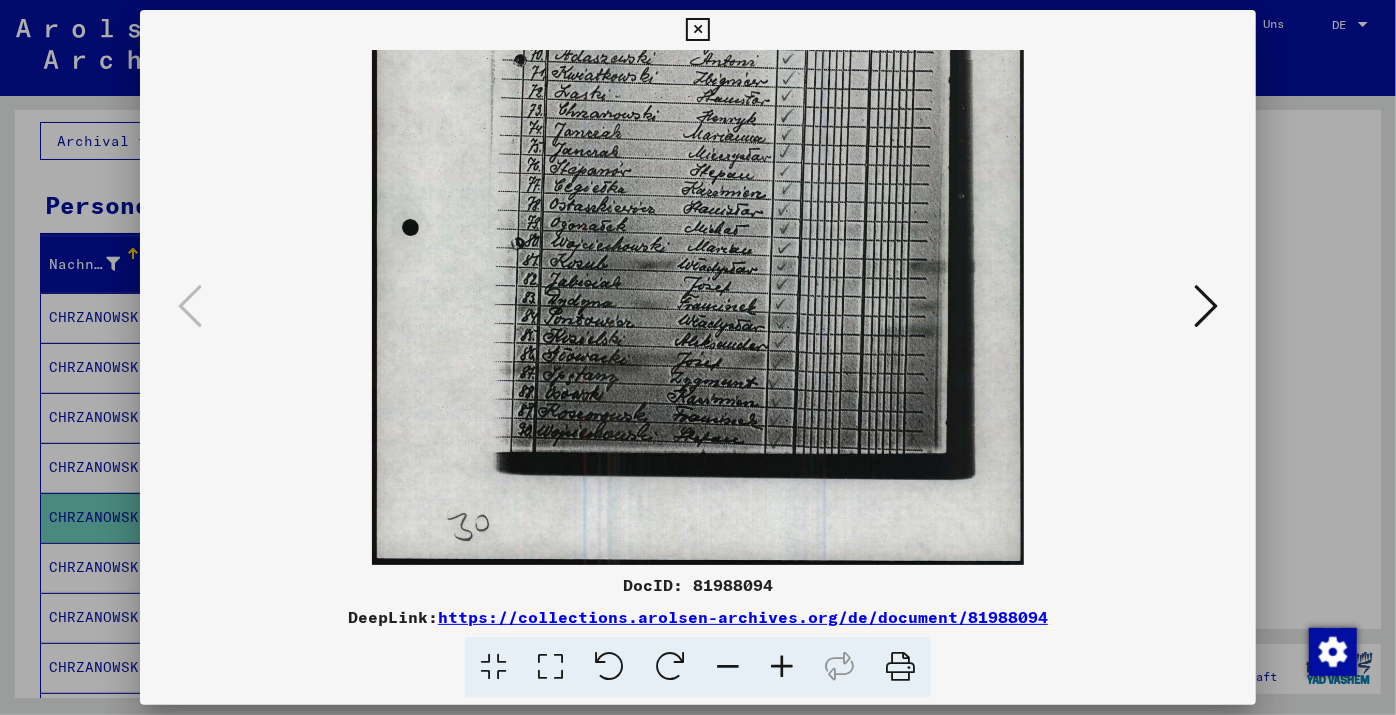 drag, startPoint x: 755, startPoint y: 319, endPoint x: 705, endPoint y: 148, distance: 178.16003 